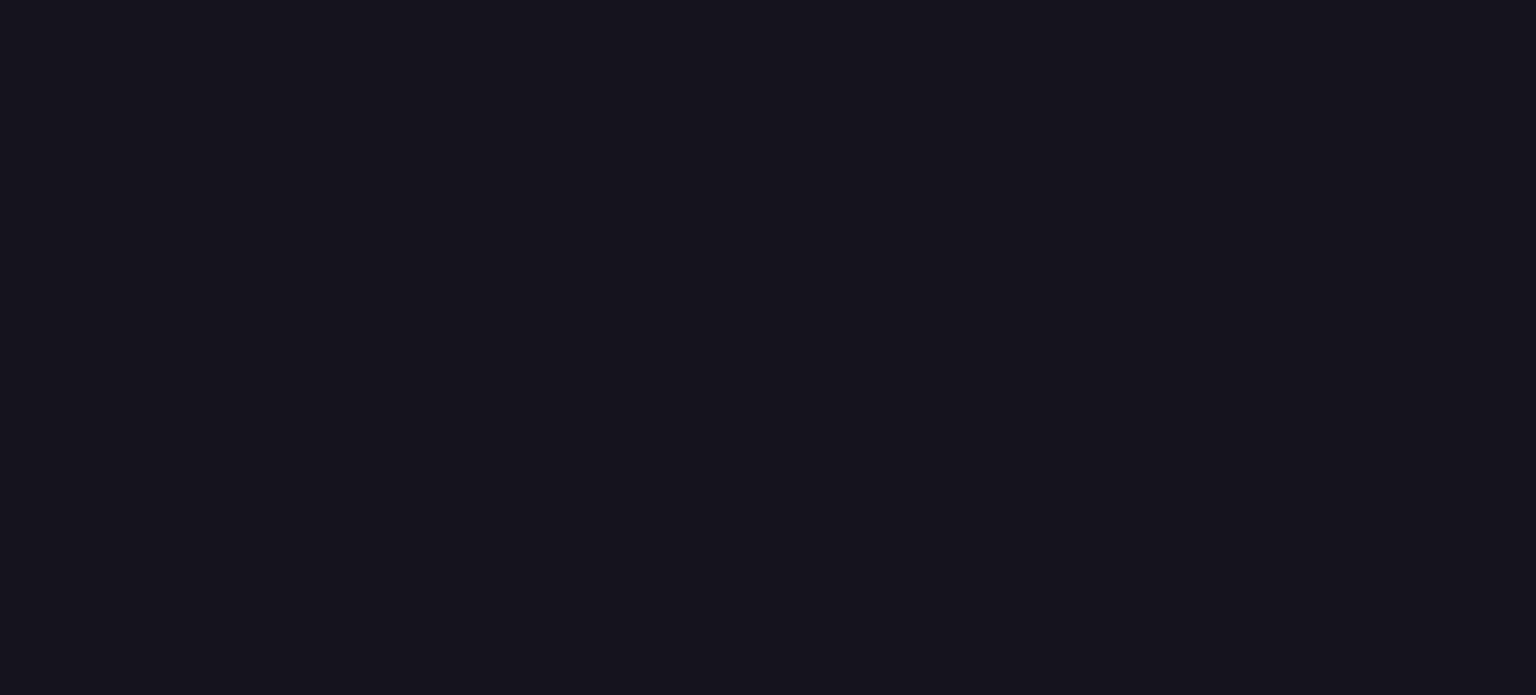 scroll, scrollTop: 0, scrollLeft: 0, axis: both 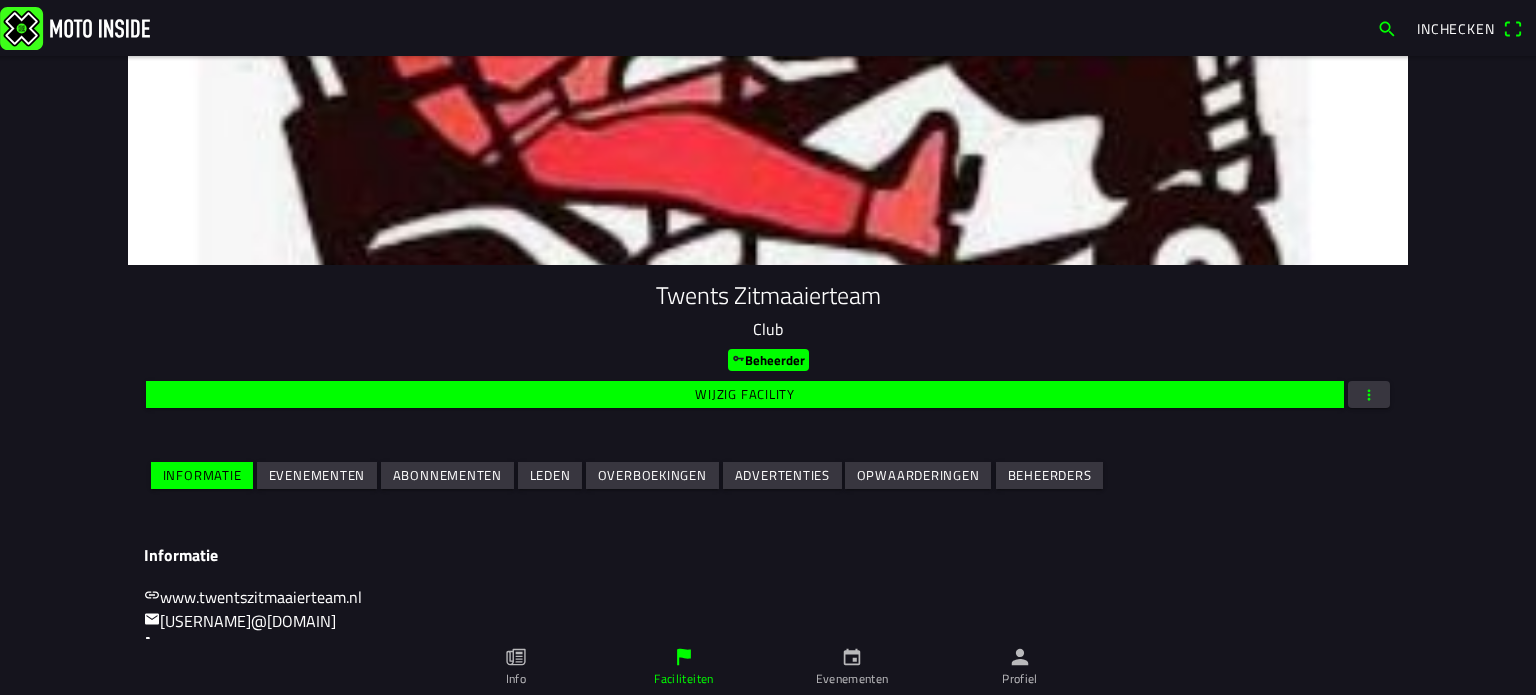 click on "Evenementen" at bounding box center [317, 475] 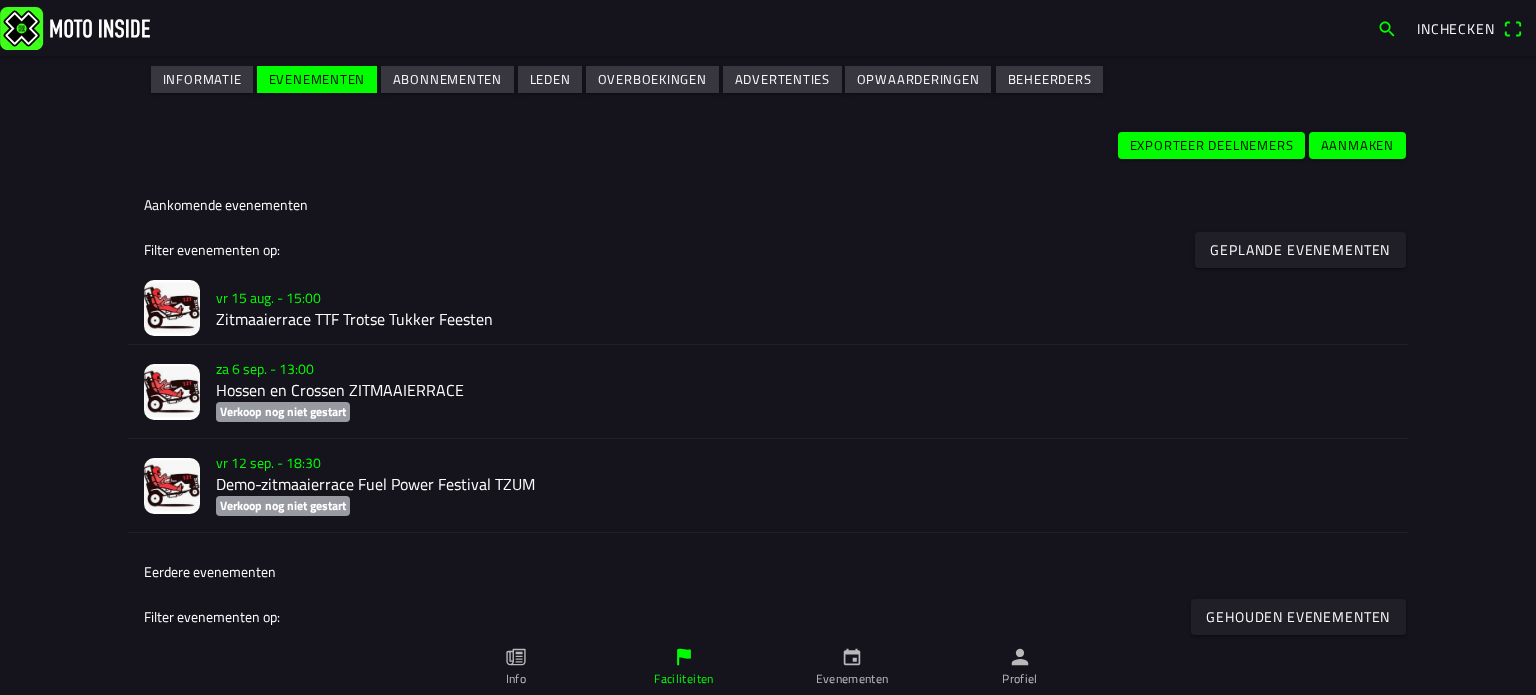 scroll, scrollTop: 400, scrollLeft: 0, axis: vertical 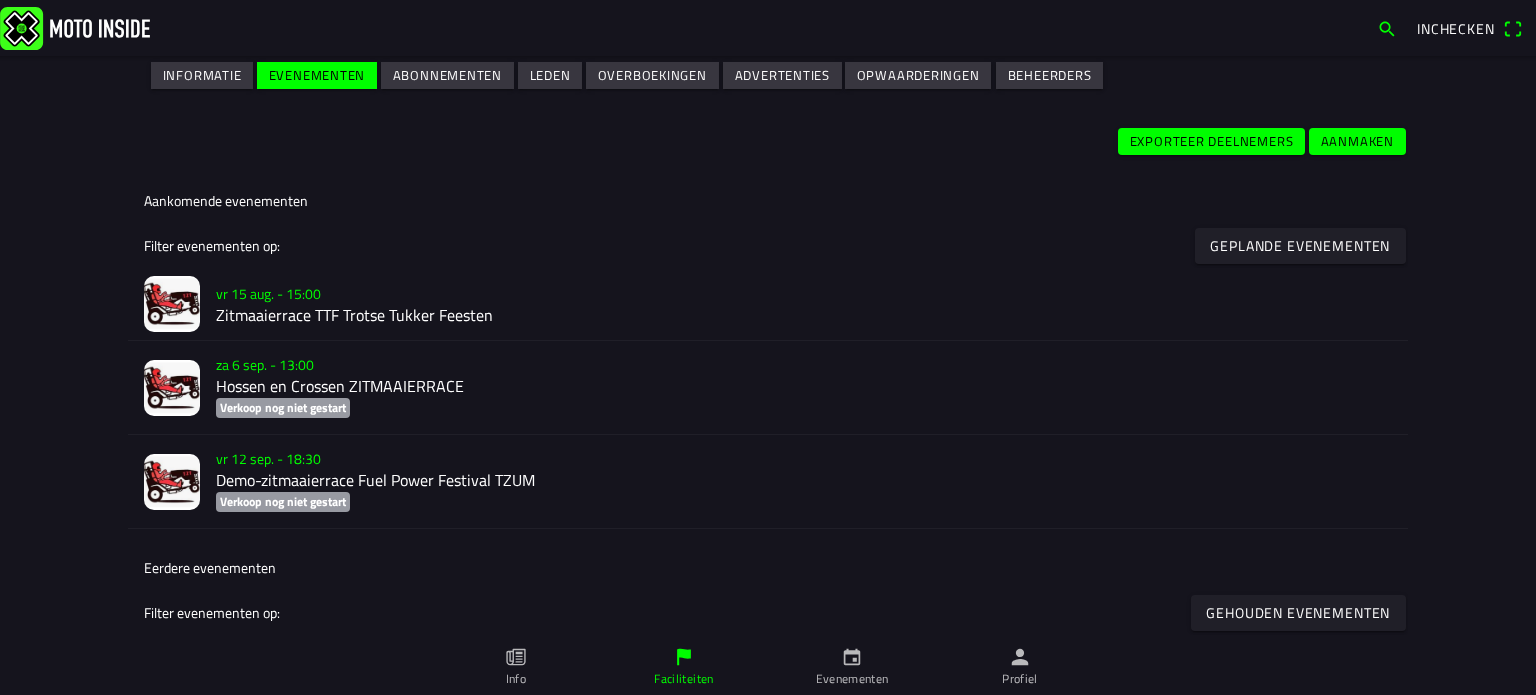 click on "vr 15 aug. - 15:00" 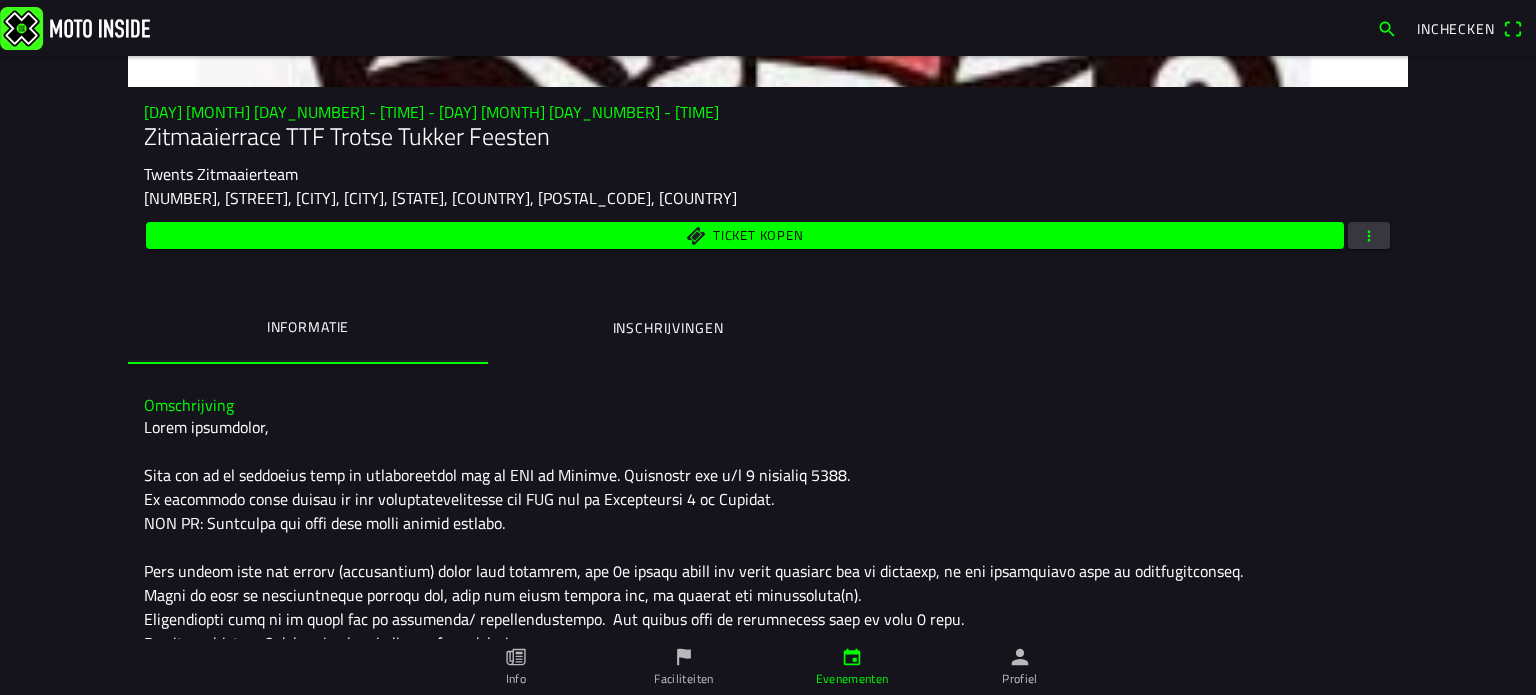 scroll, scrollTop: 176, scrollLeft: 0, axis: vertical 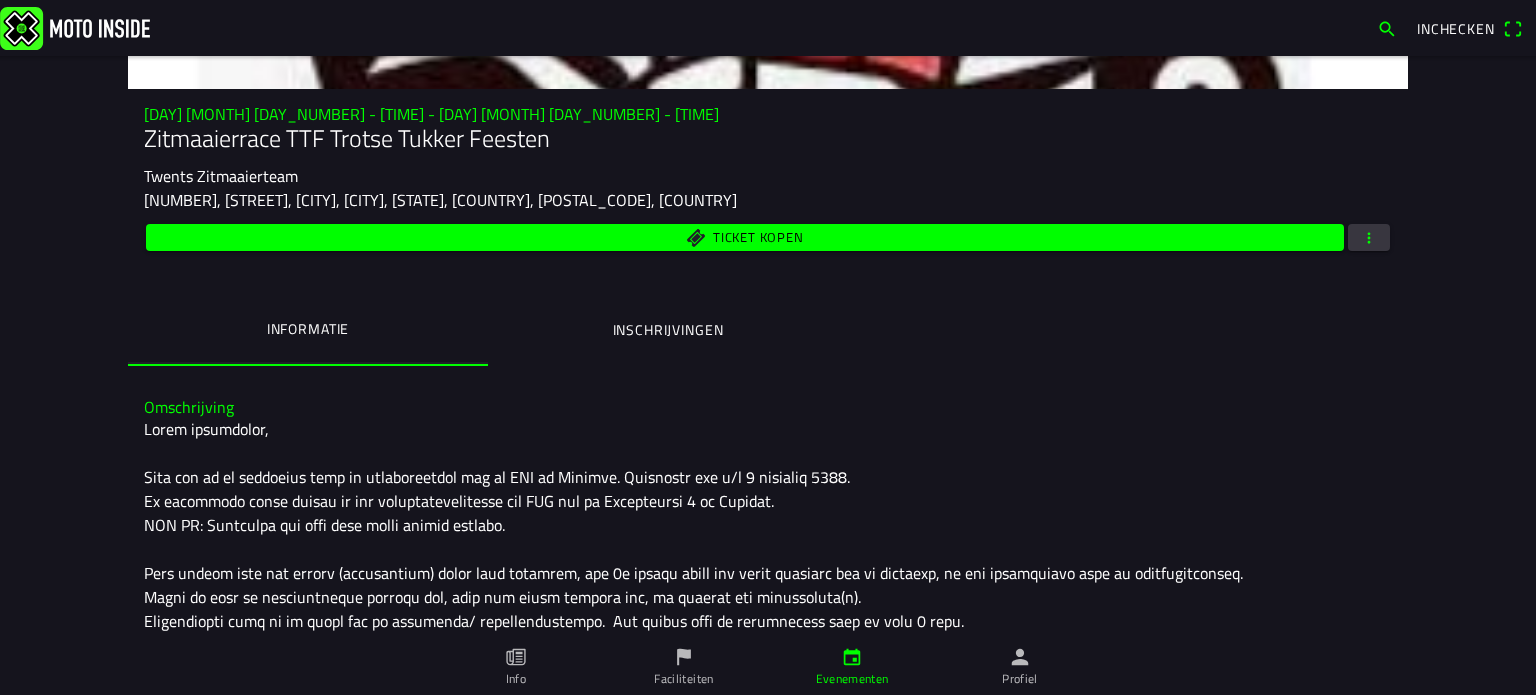 click at bounding box center [1369, 237] 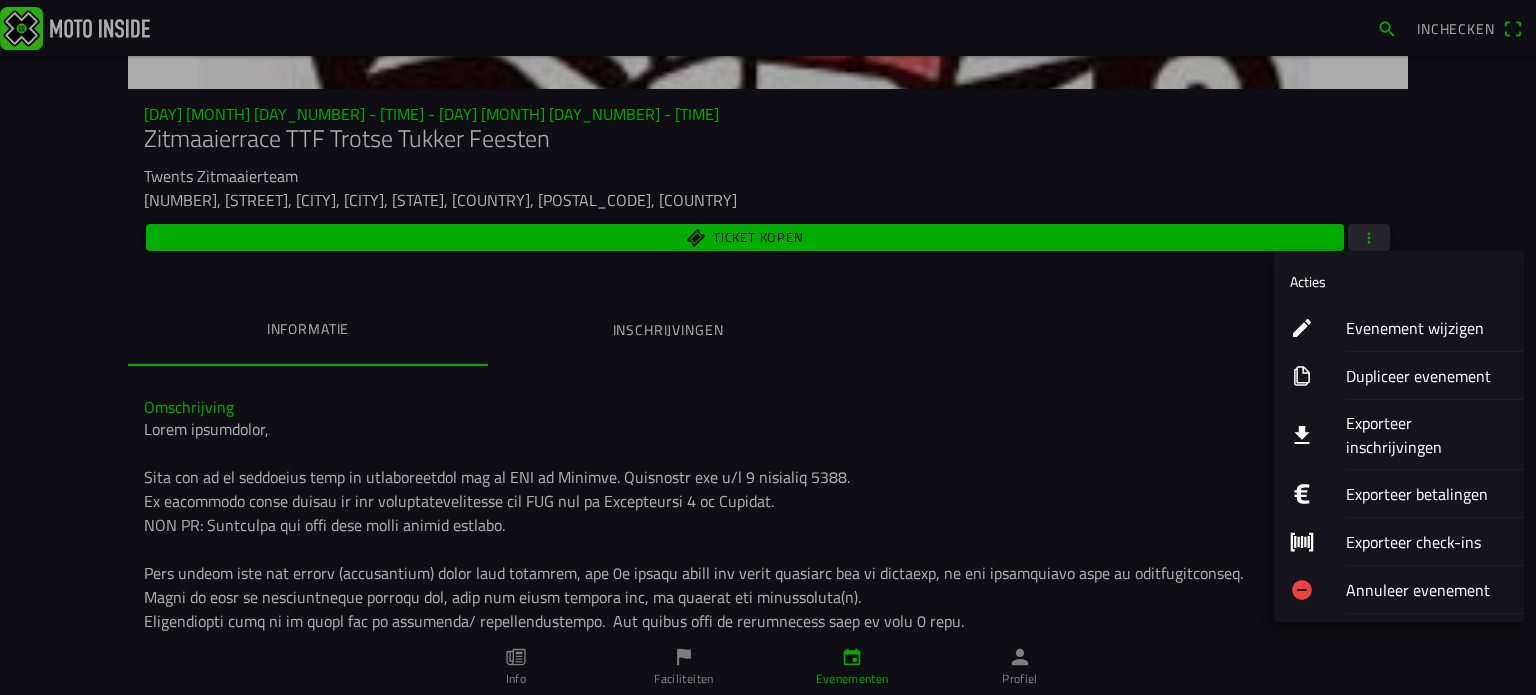 click on "Evenement wijzigen" 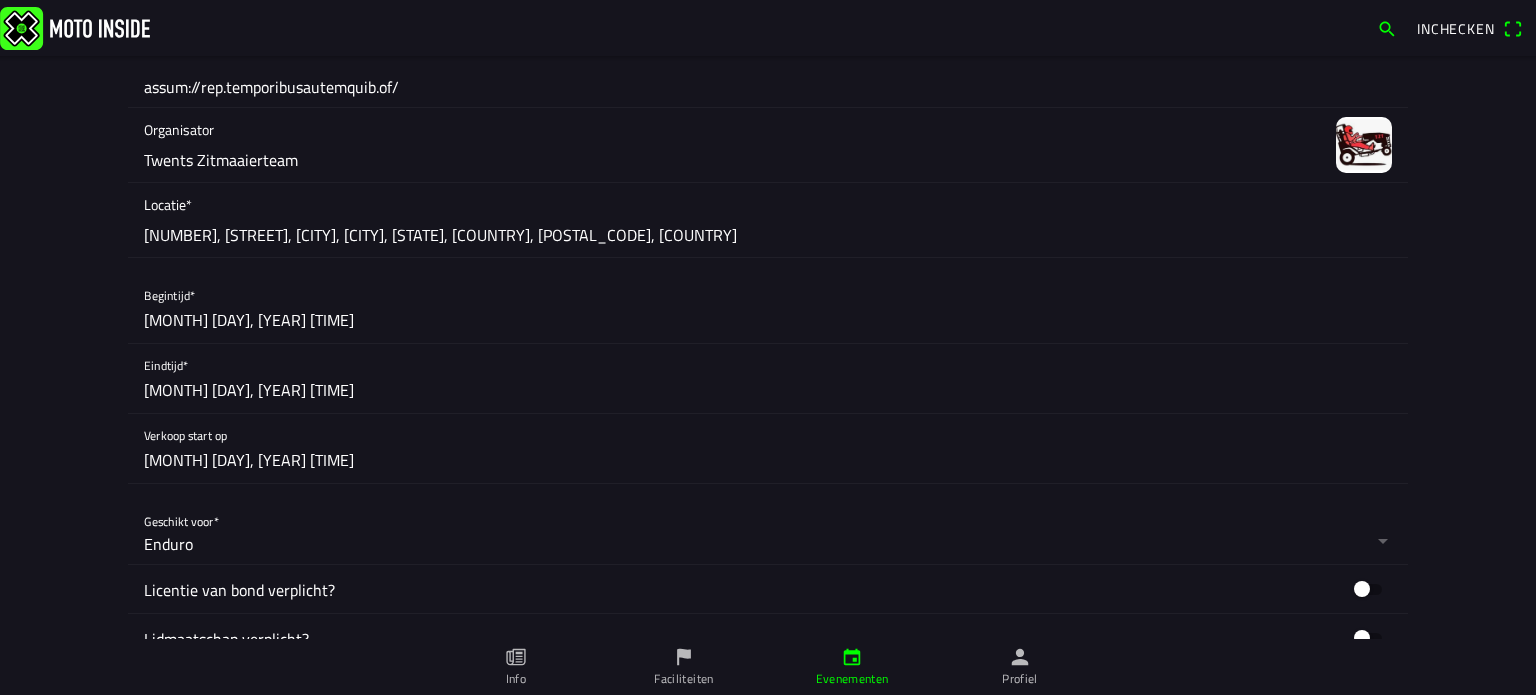 scroll, scrollTop: 1000, scrollLeft: 0, axis: vertical 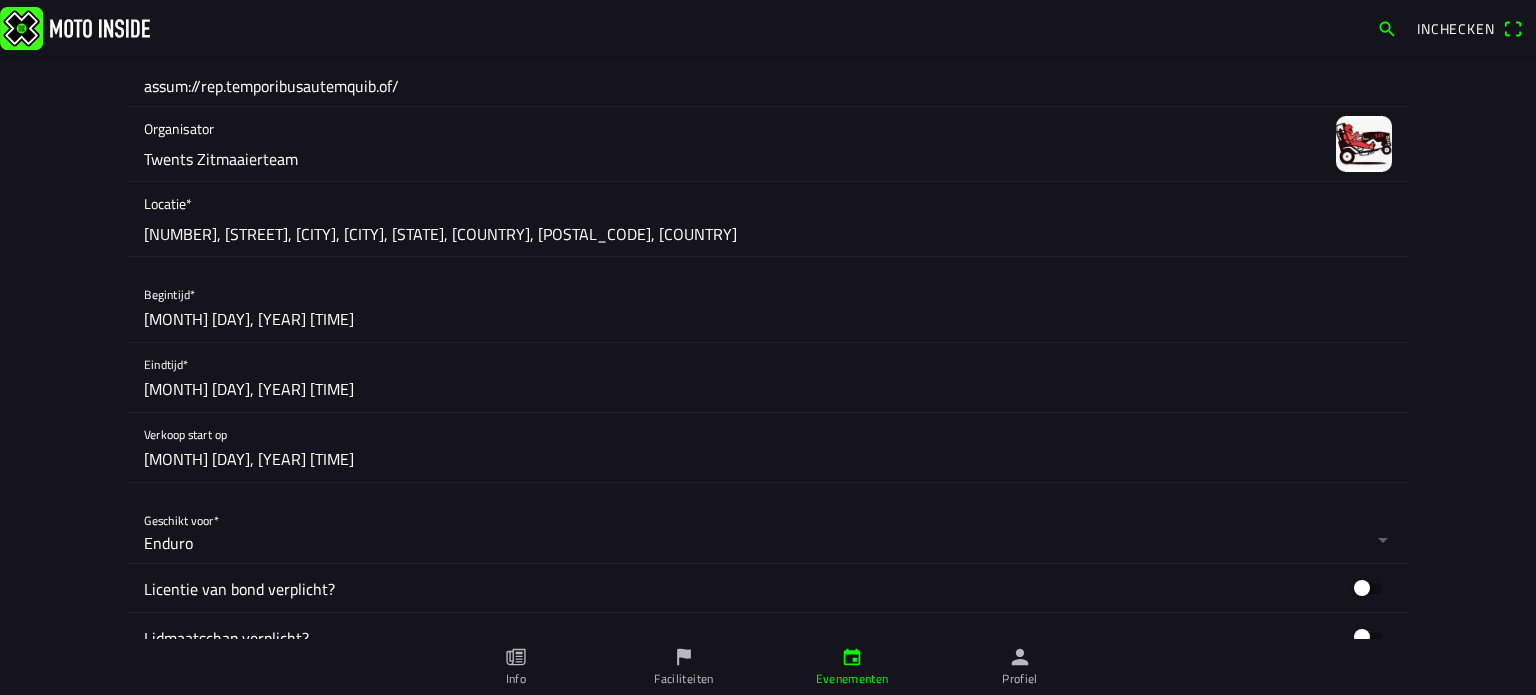 click 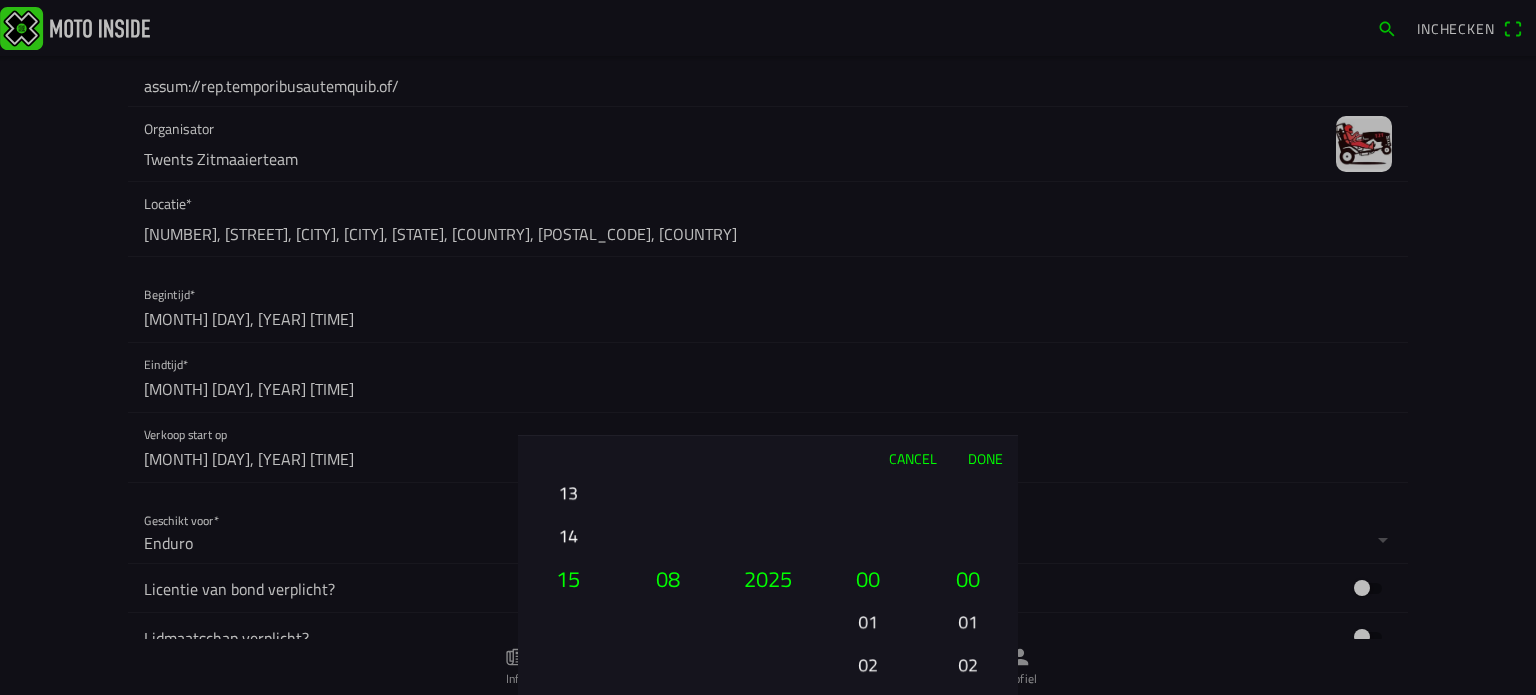 click on "Cancel" at bounding box center [912, 458] 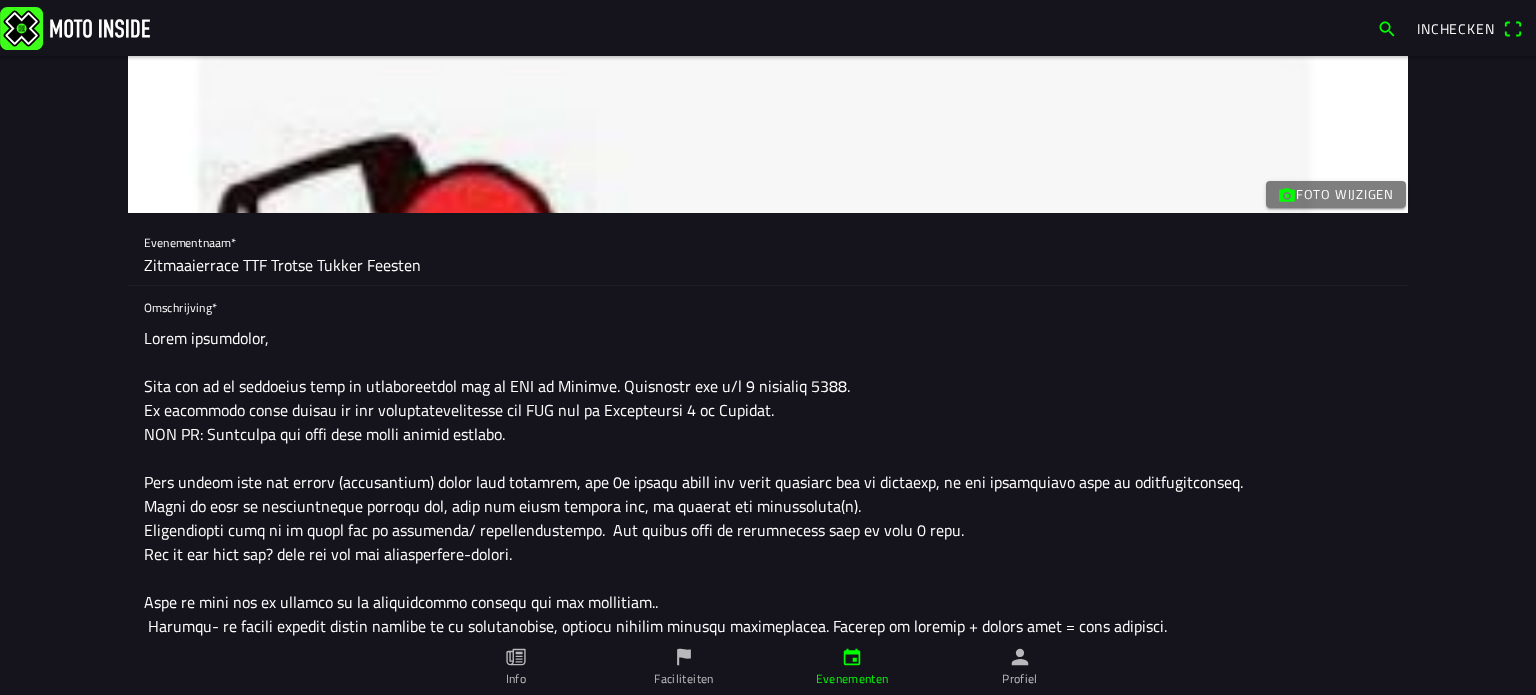 scroll, scrollTop: 0, scrollLeft: 0, axis: both 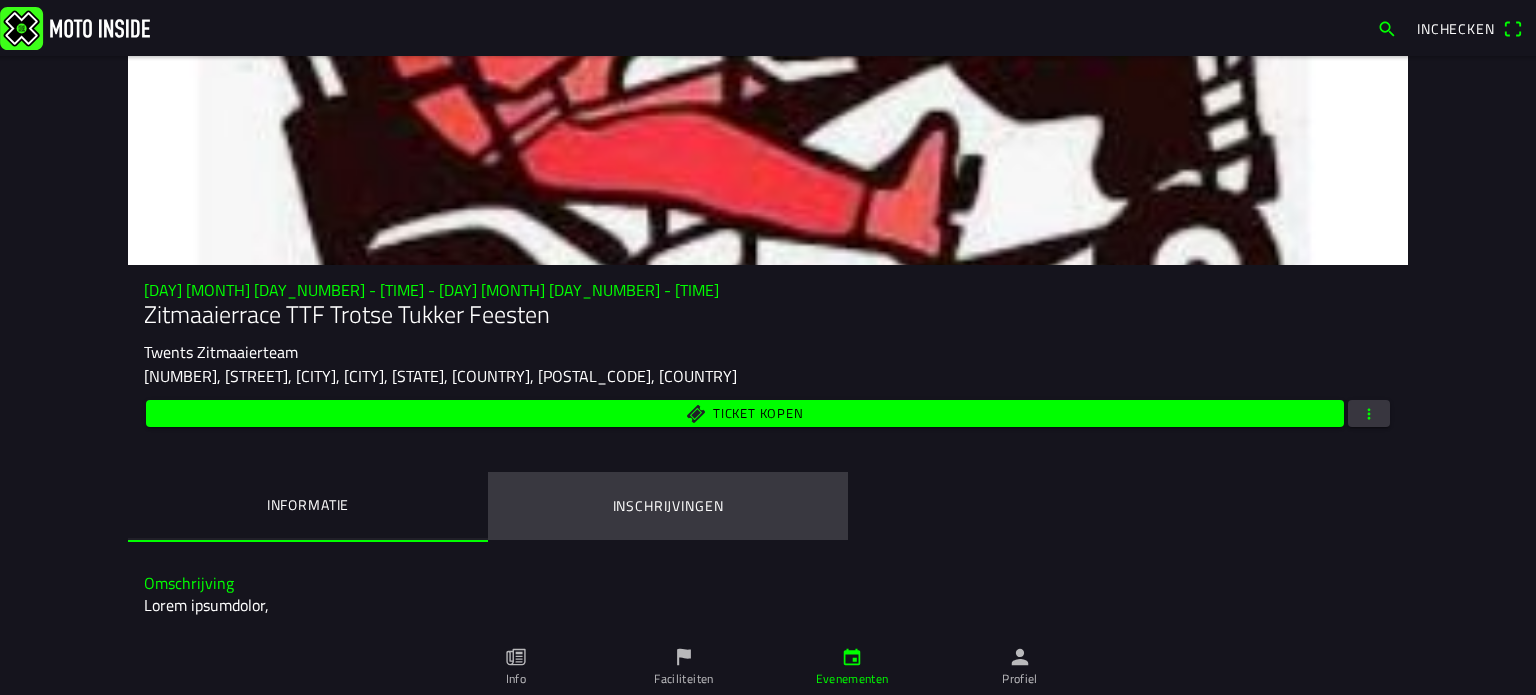 click on "Inschrijvingen" at bounding box center [668, 506] 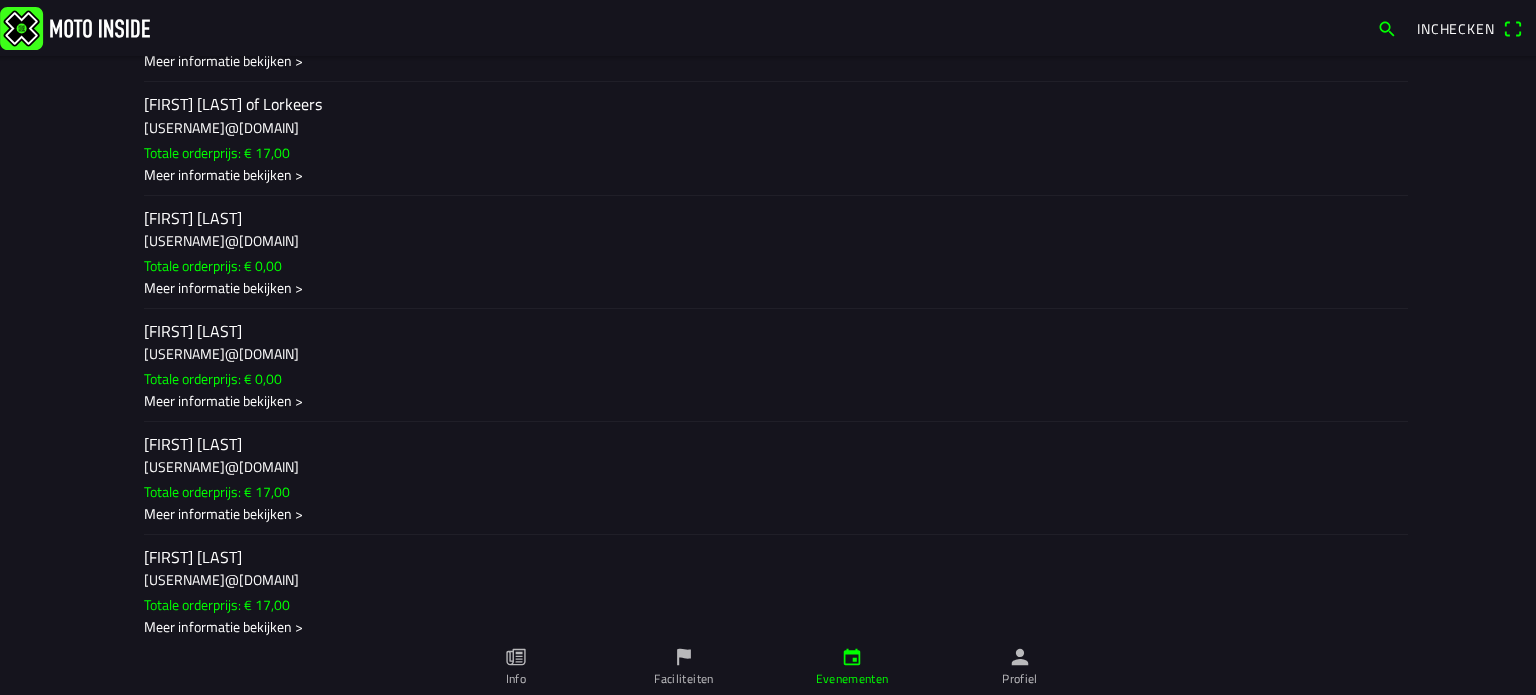 scroll, scrollTop: 2006, scrollLeft: 0, axis: vertical 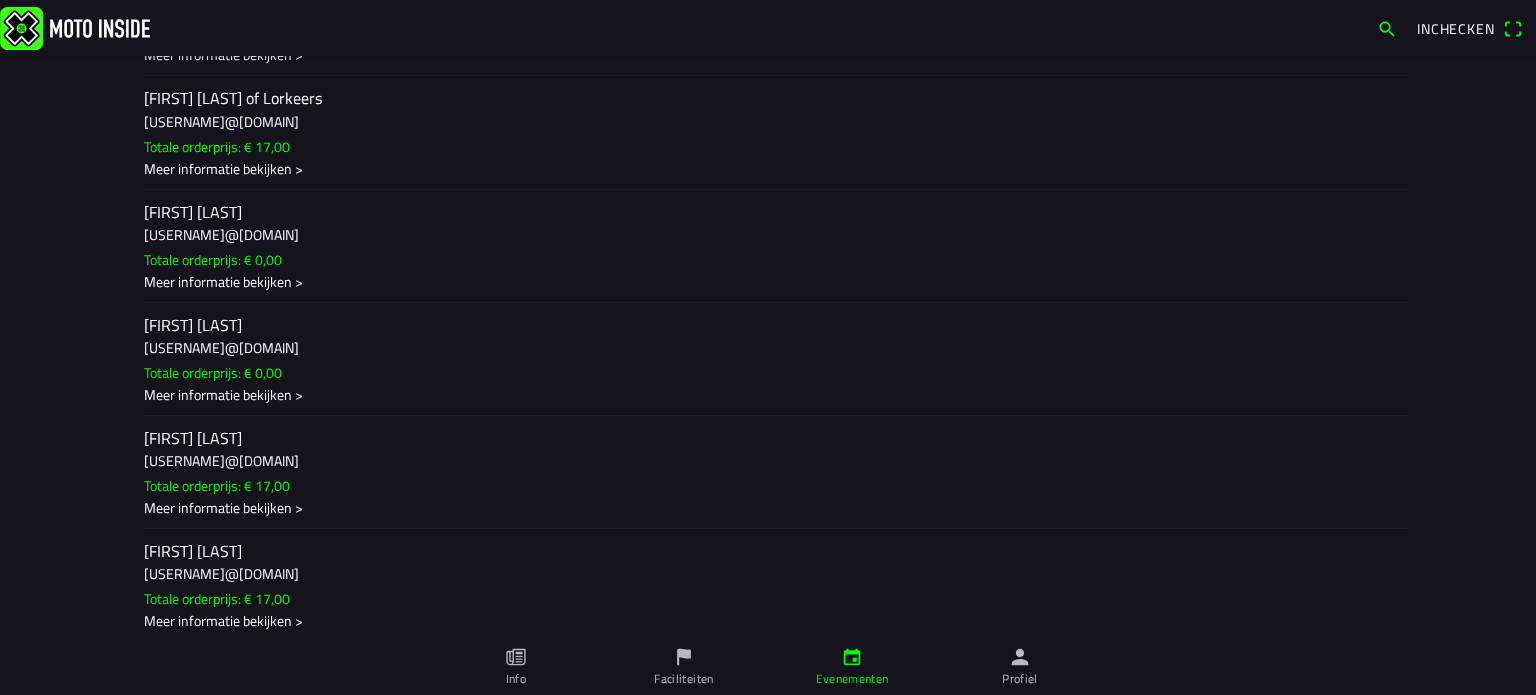 click on "Meer informatie bekijken >" 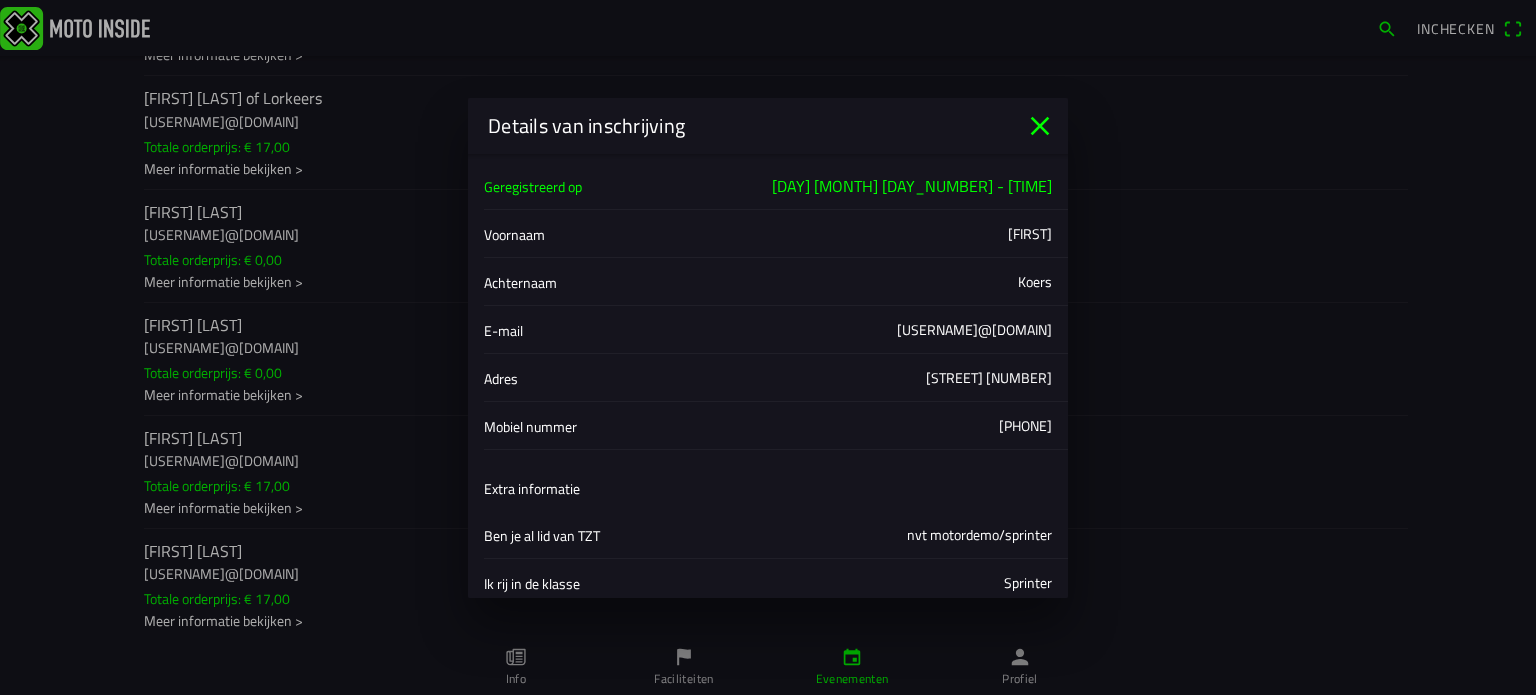 click 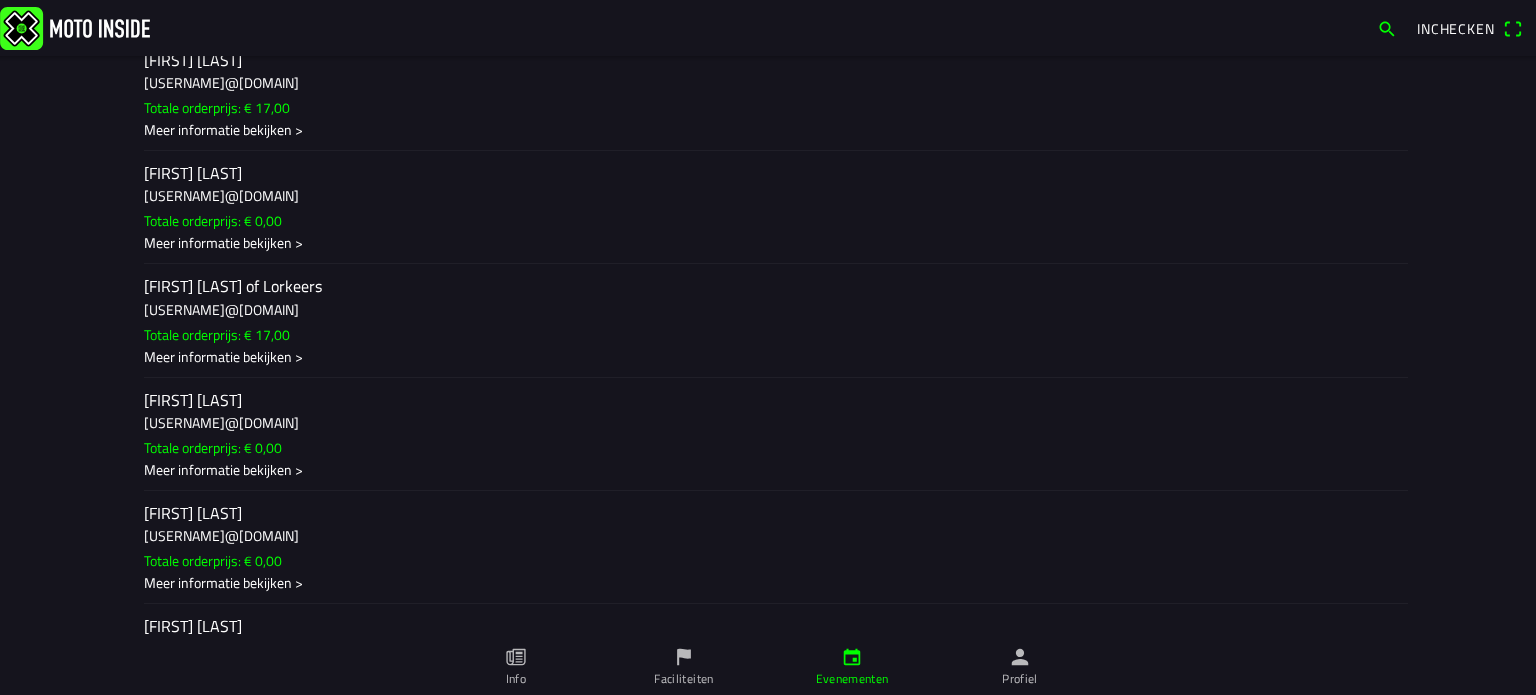 scroll, scrollTop: 1784, scrollLeft: 0, axis: vertical 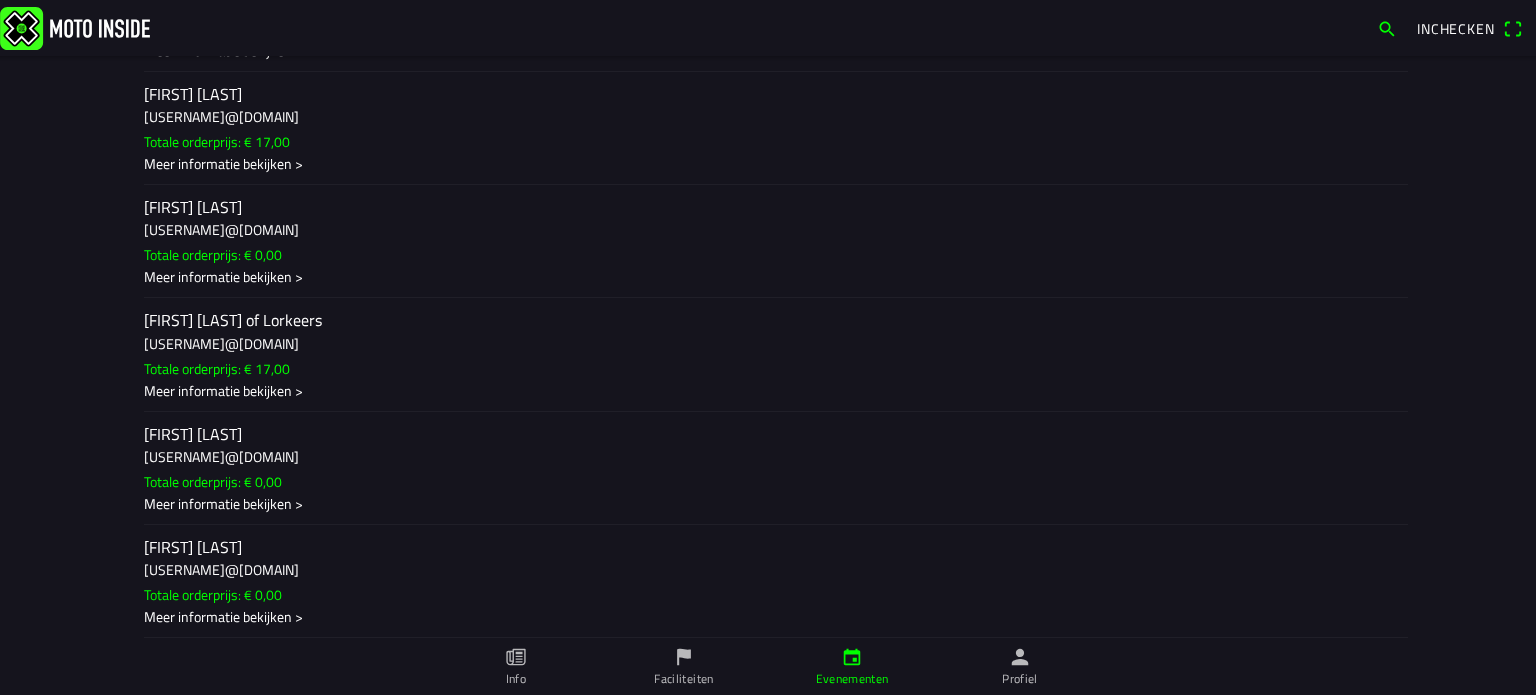 click on "Meer informatie bekijken >" 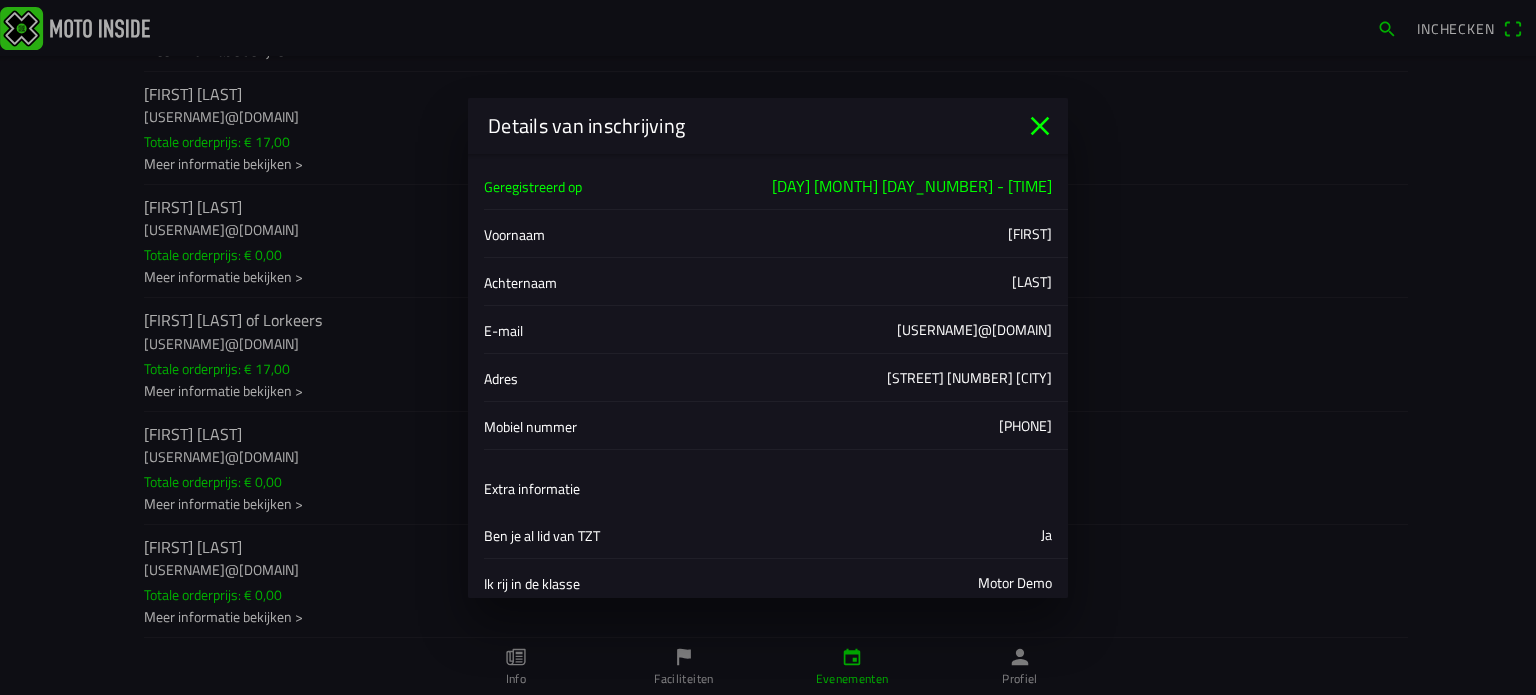 click 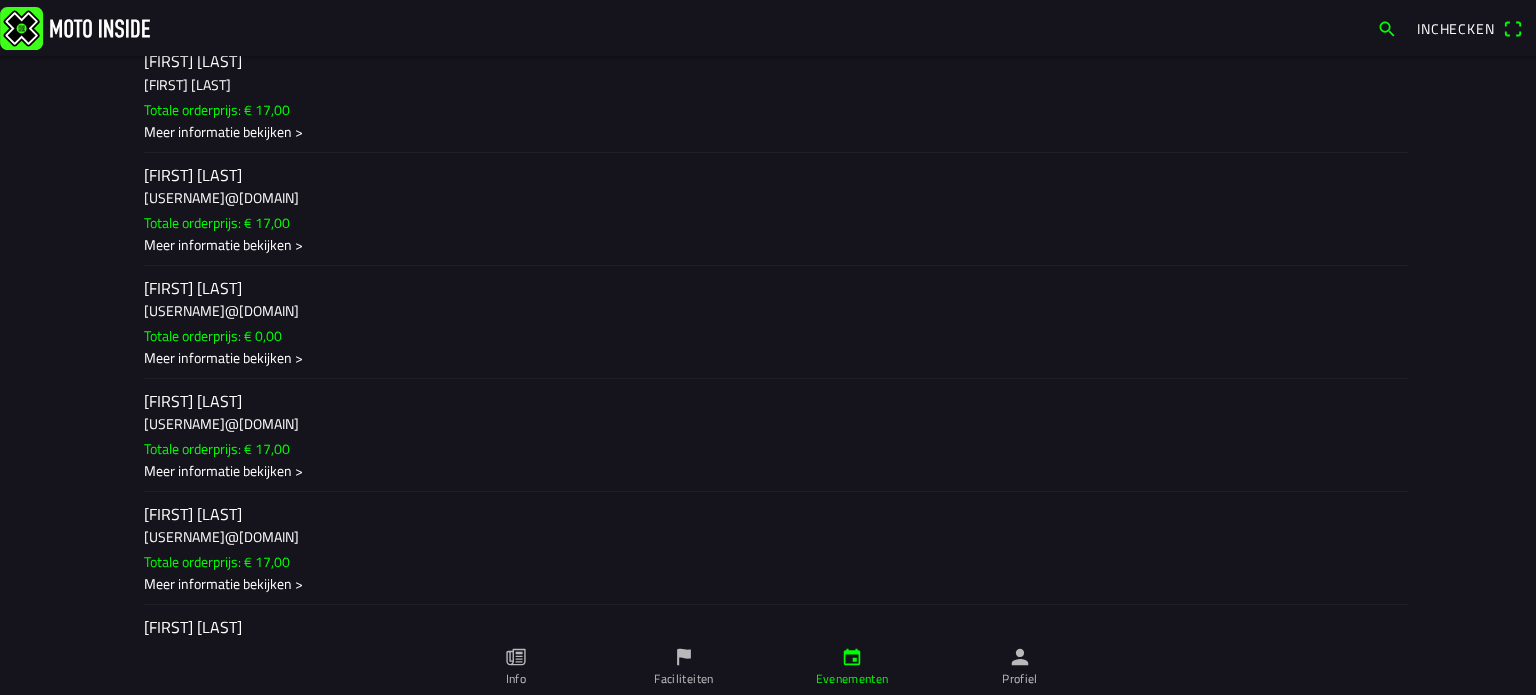 scroll, scrollTop: 3120, scrollLeft: 0, axis: vertical 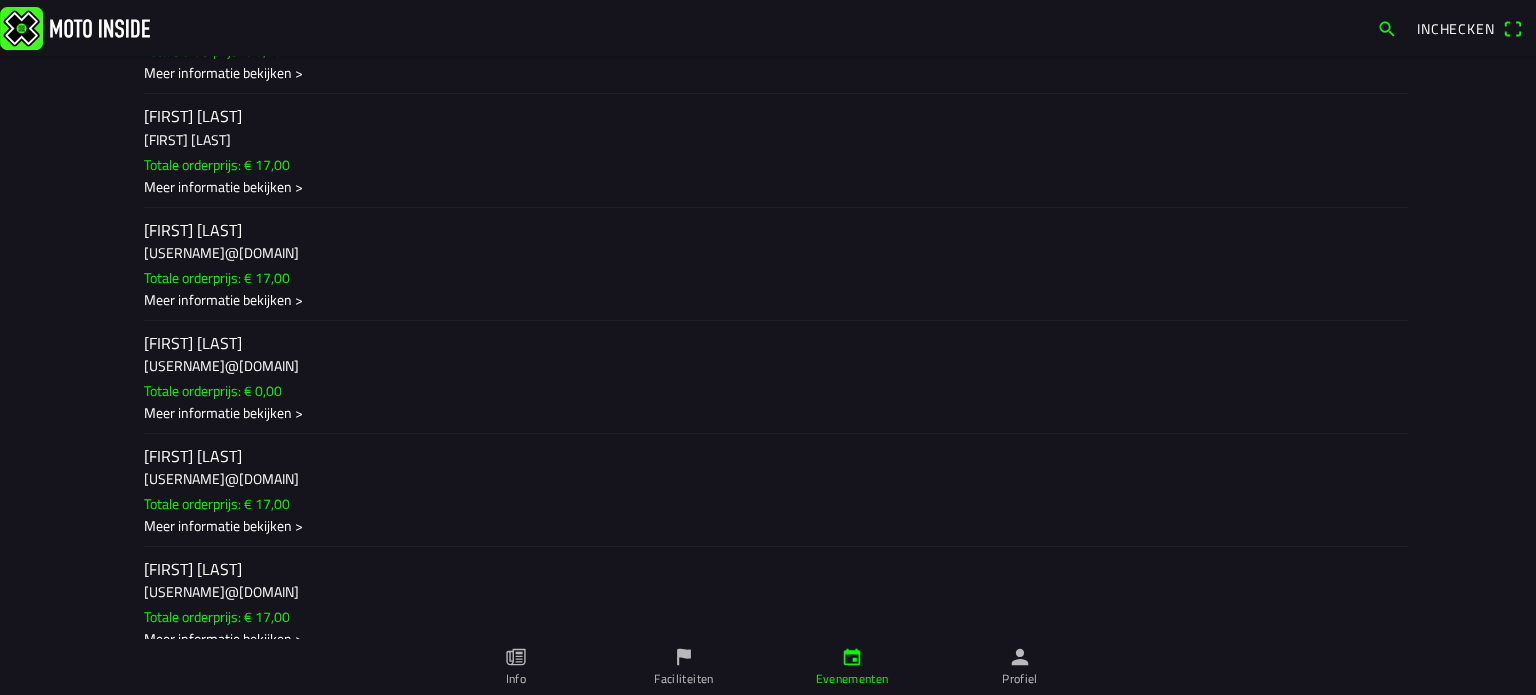 click on "Meer informatie bekijken >" 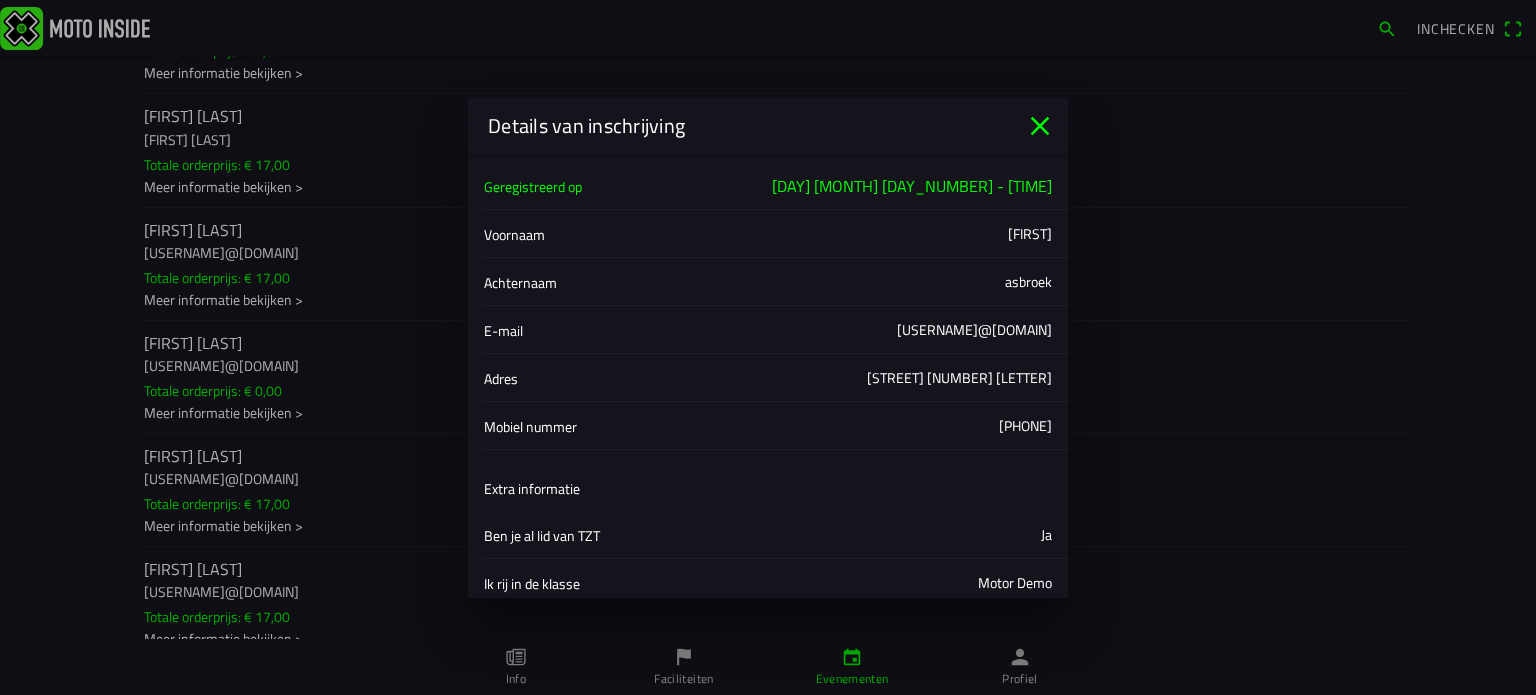 click 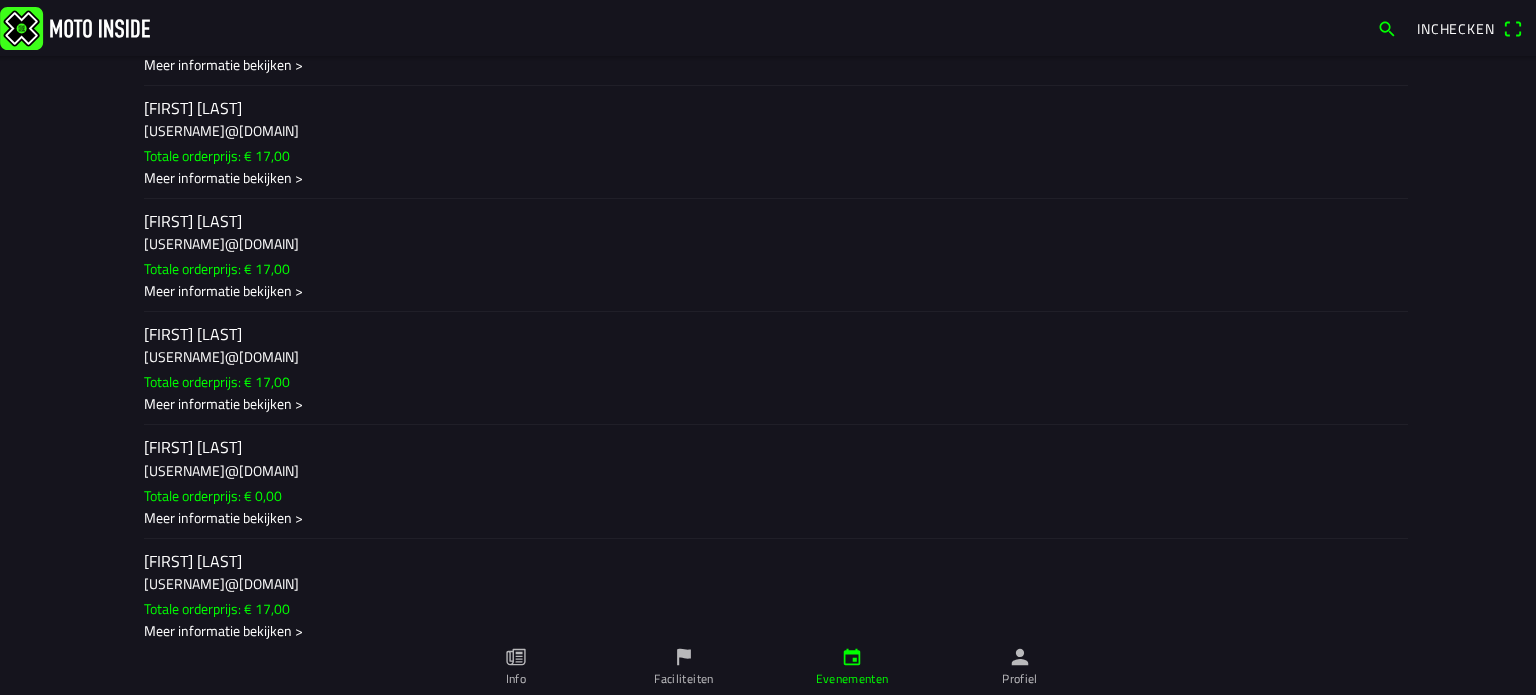 scroll, scrollTop: 3529, scrollLeft: 0, axis: vertical 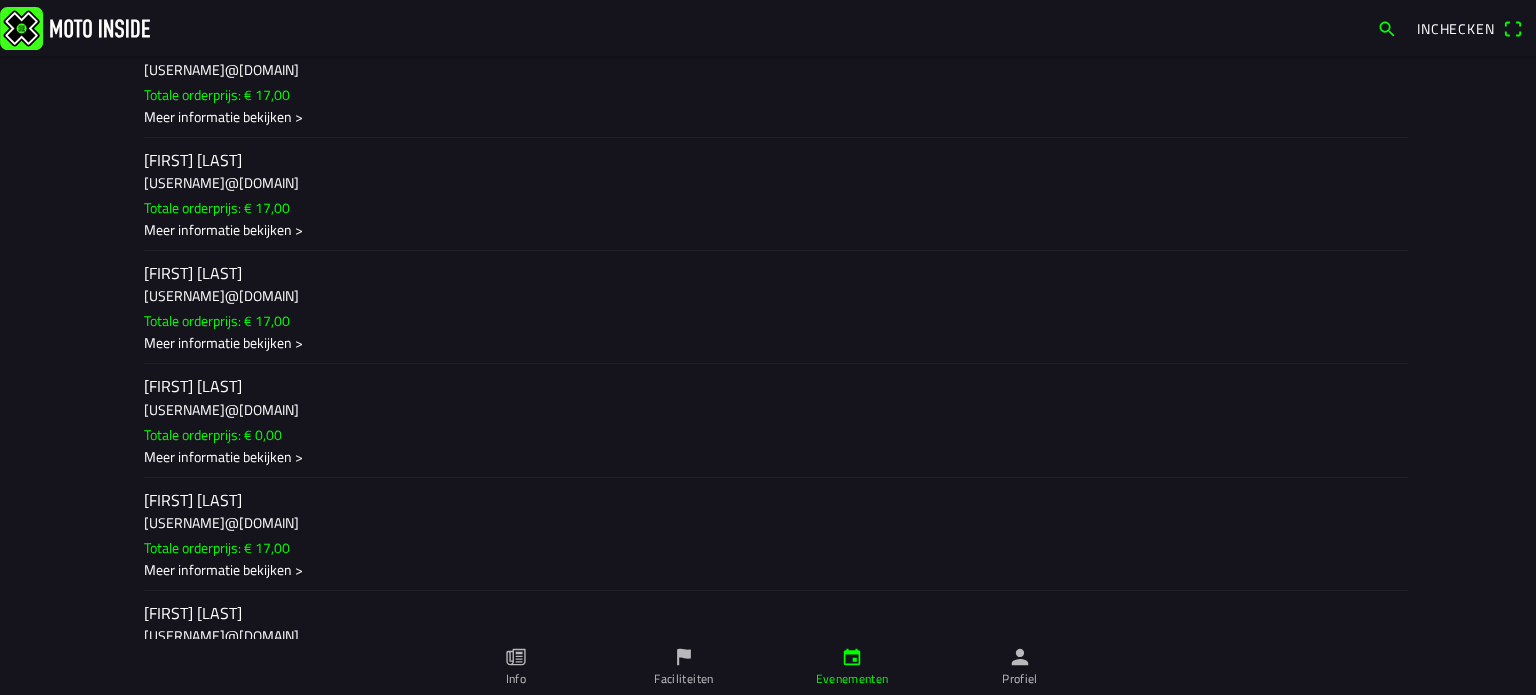click on "Meer informatie bekijken >" 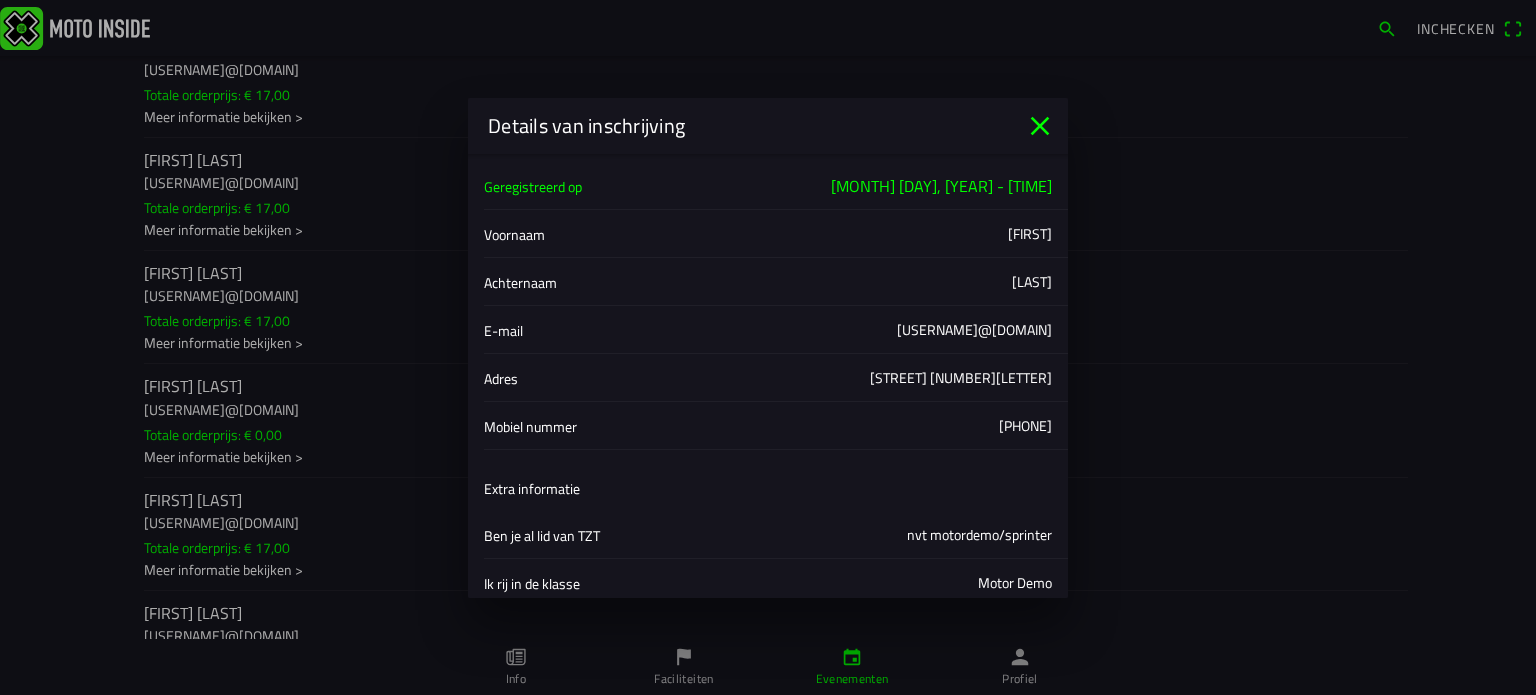 click 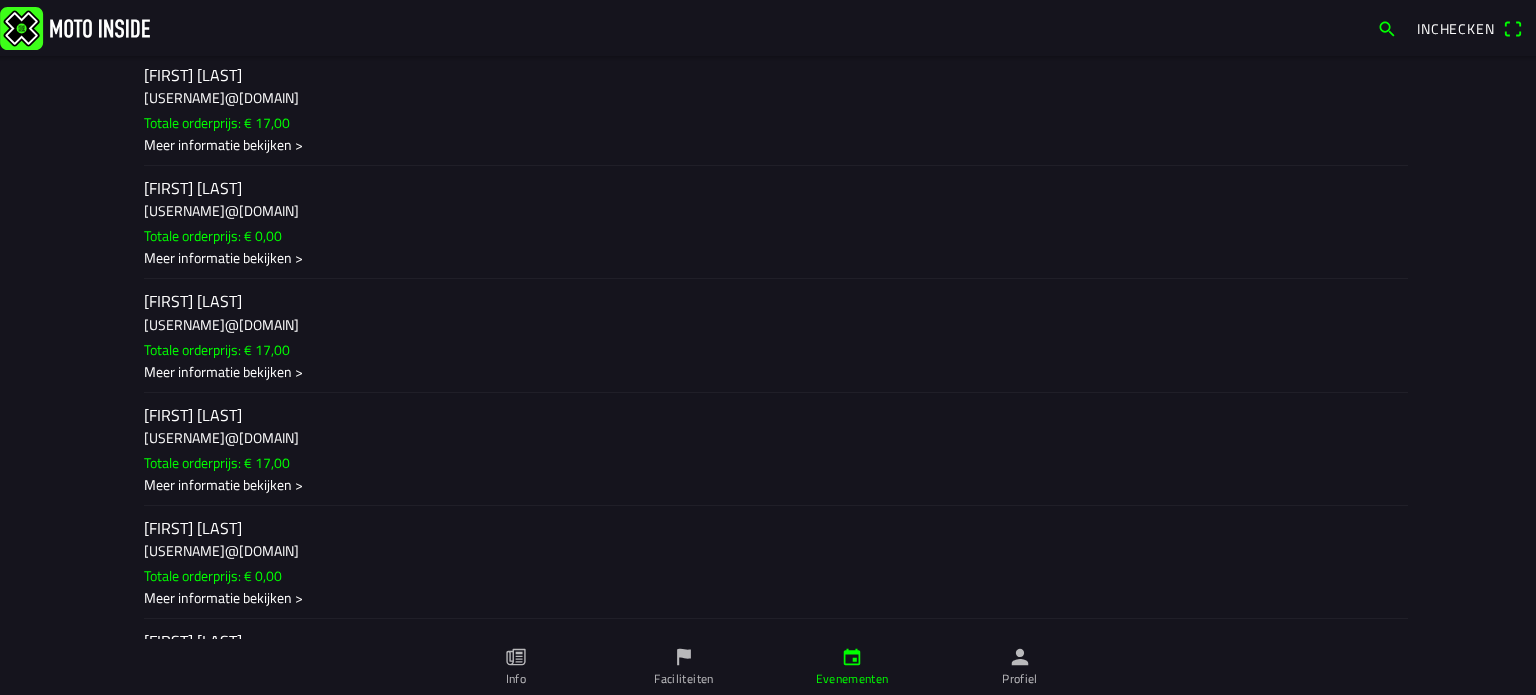 scroll, scrollTop: 4188, scrollLeft: 0, axis: vertical 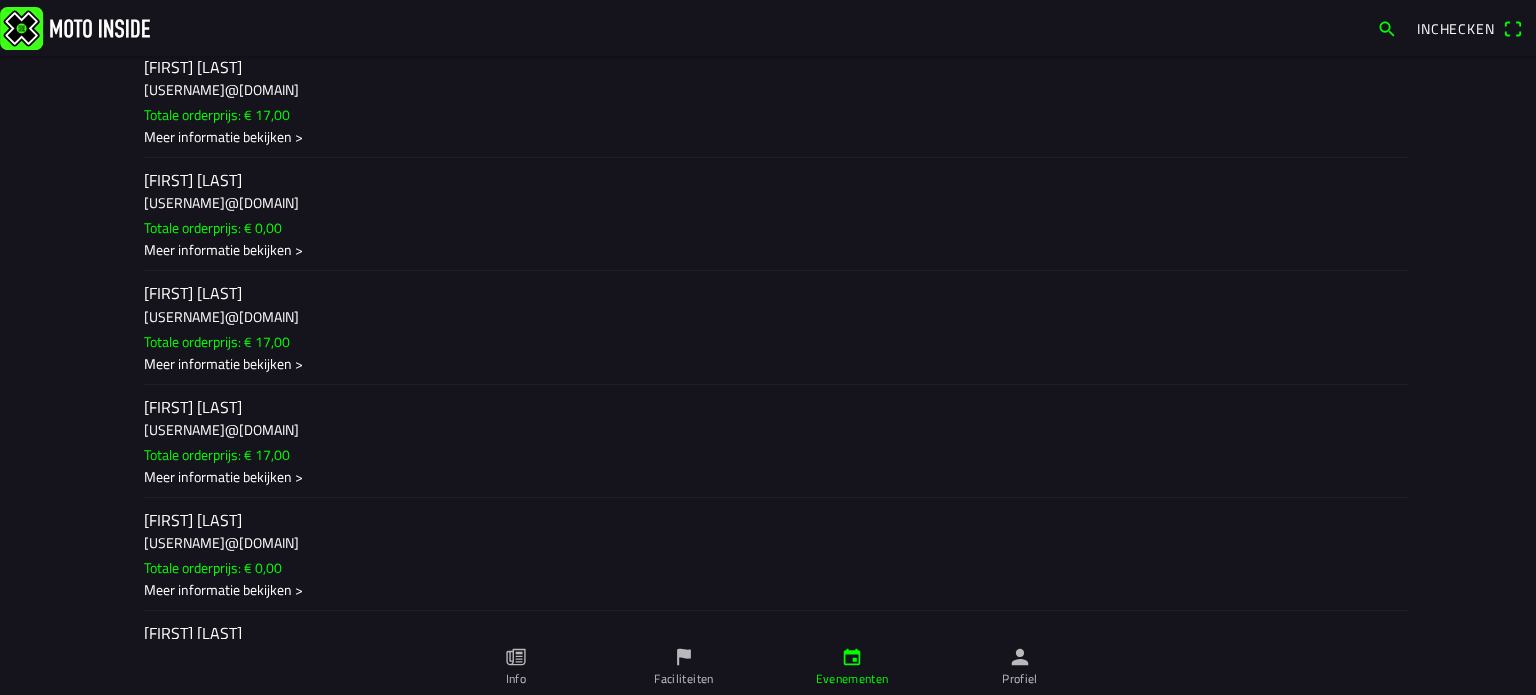 click on "Meer informatie bekijken >" 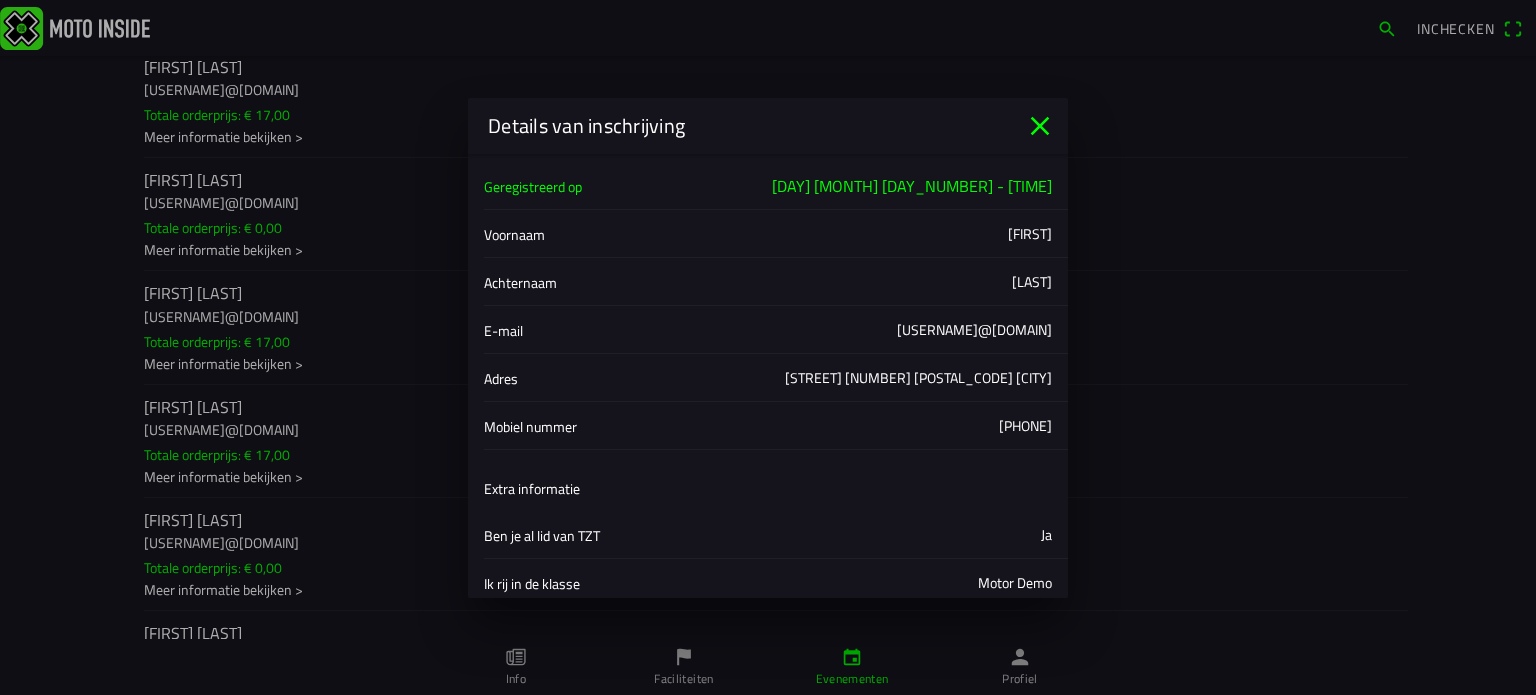 click 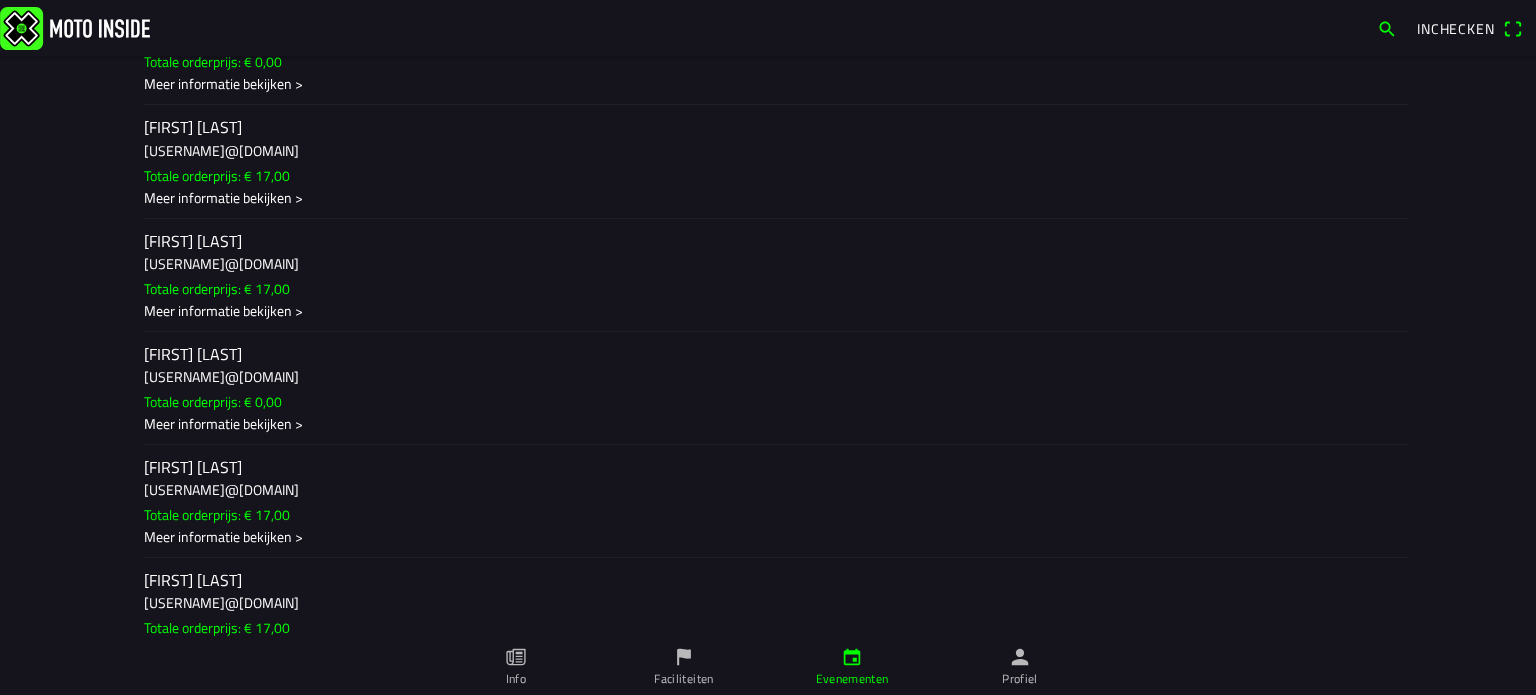 scroll, scrollTop: 4388, scrollLeft: 0, axis: vertical 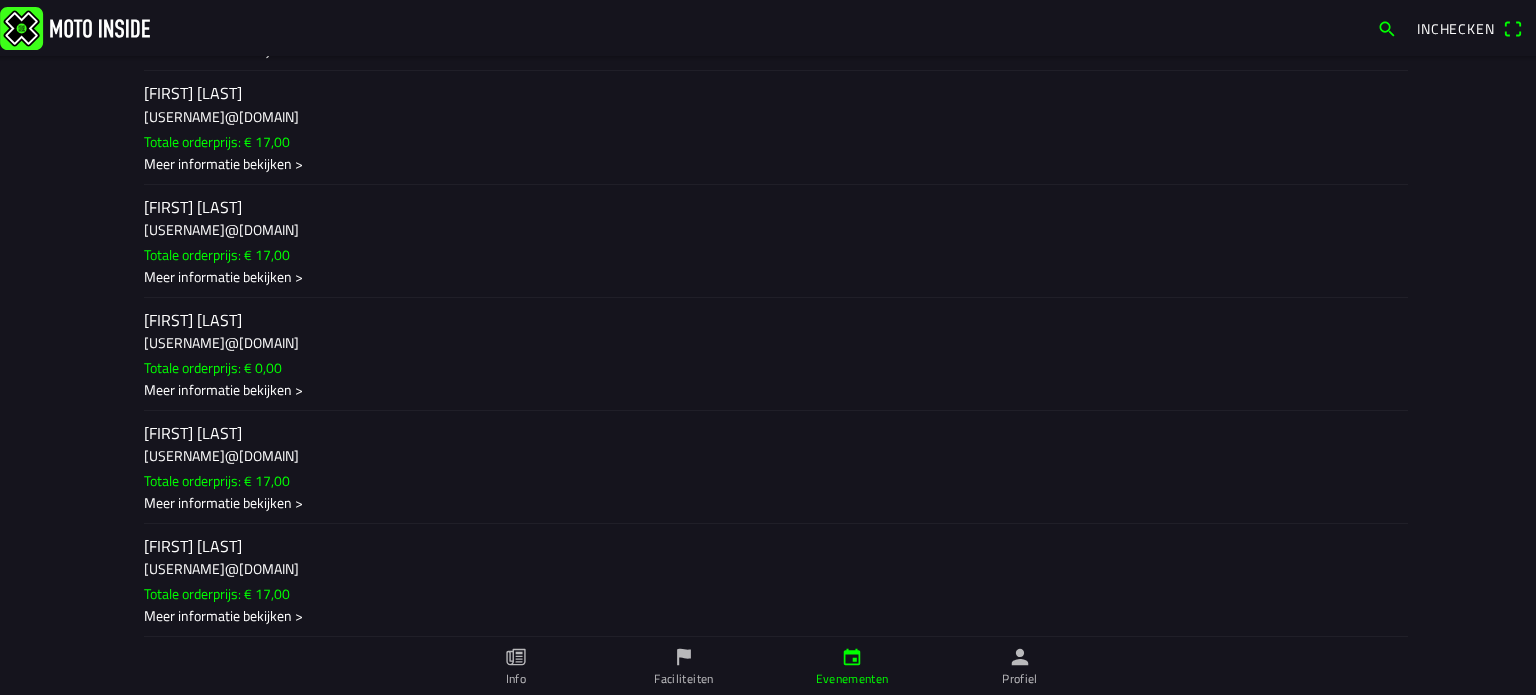 click on "Meer informatie bekijken >" 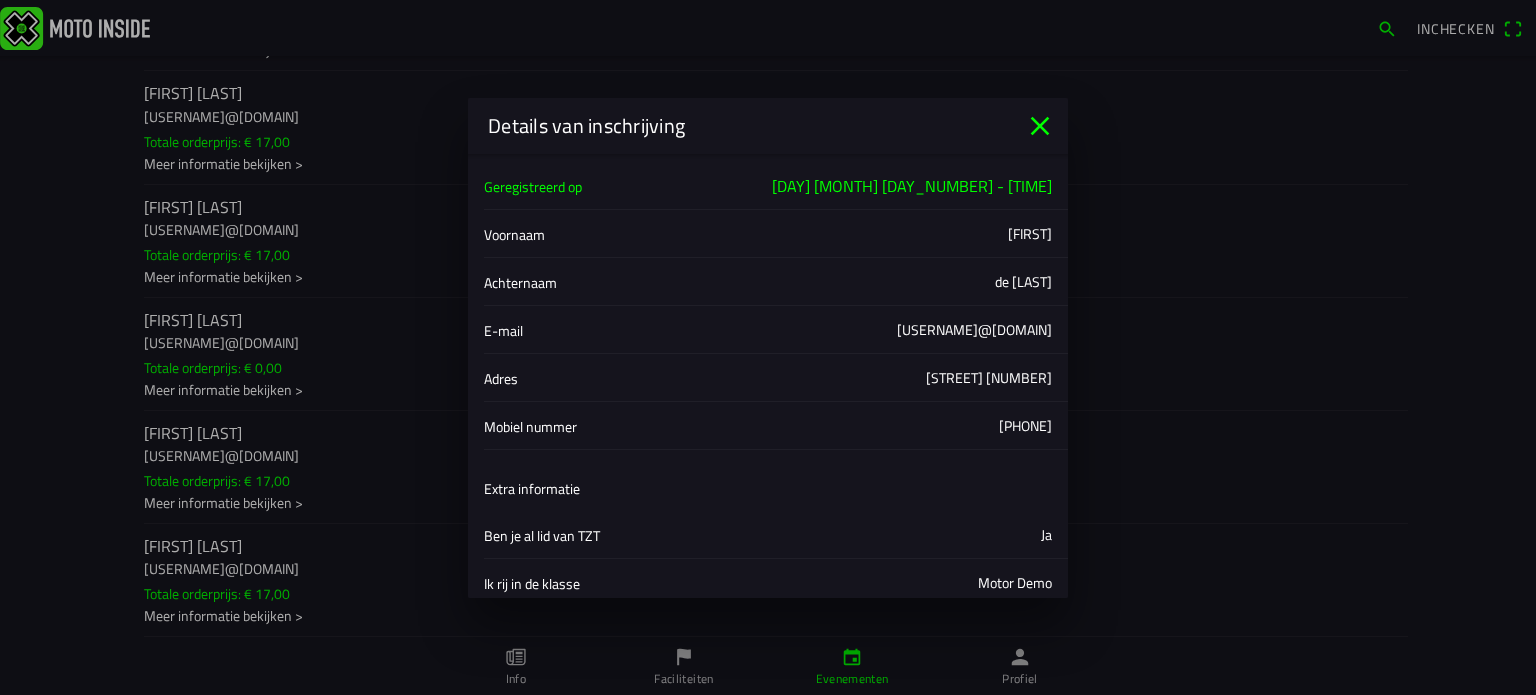 click 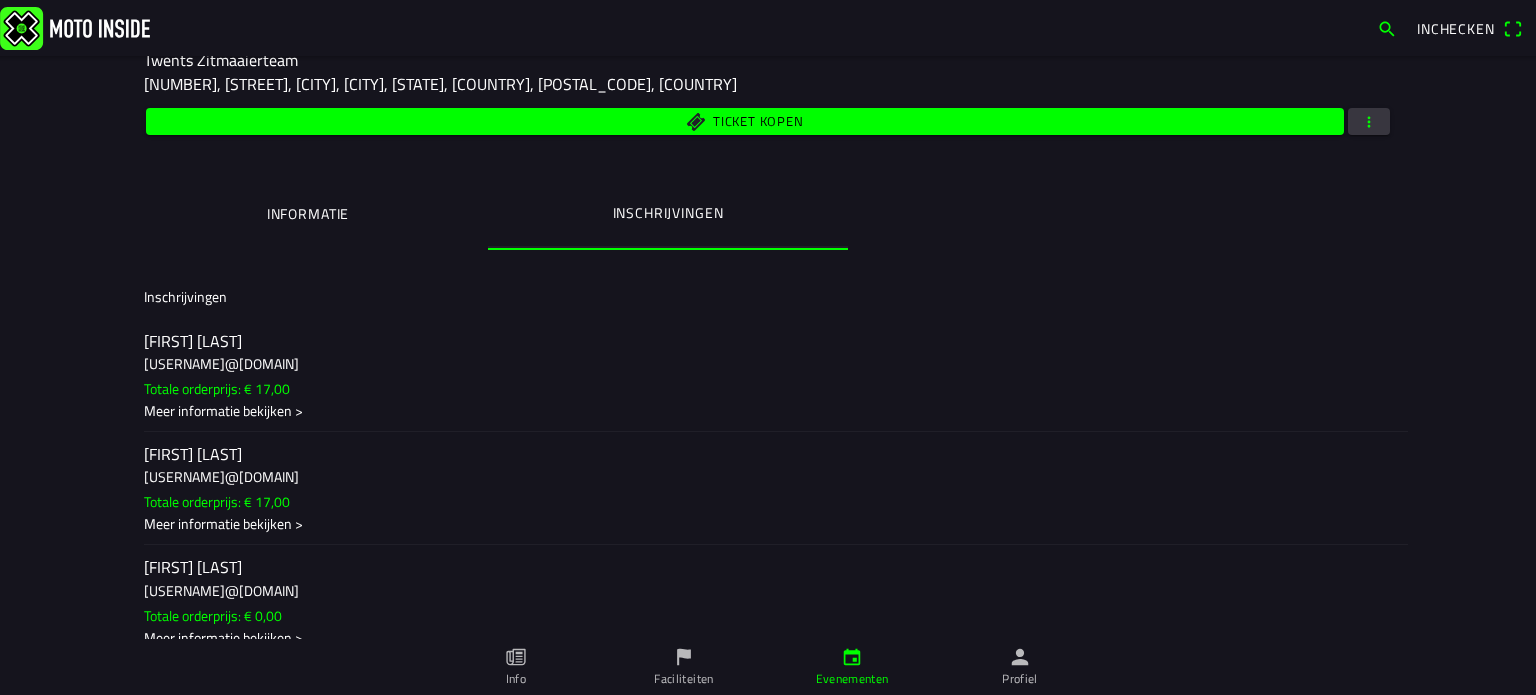 scroll, scrollTop: 56, scrollLeft: 0, axis: vertical 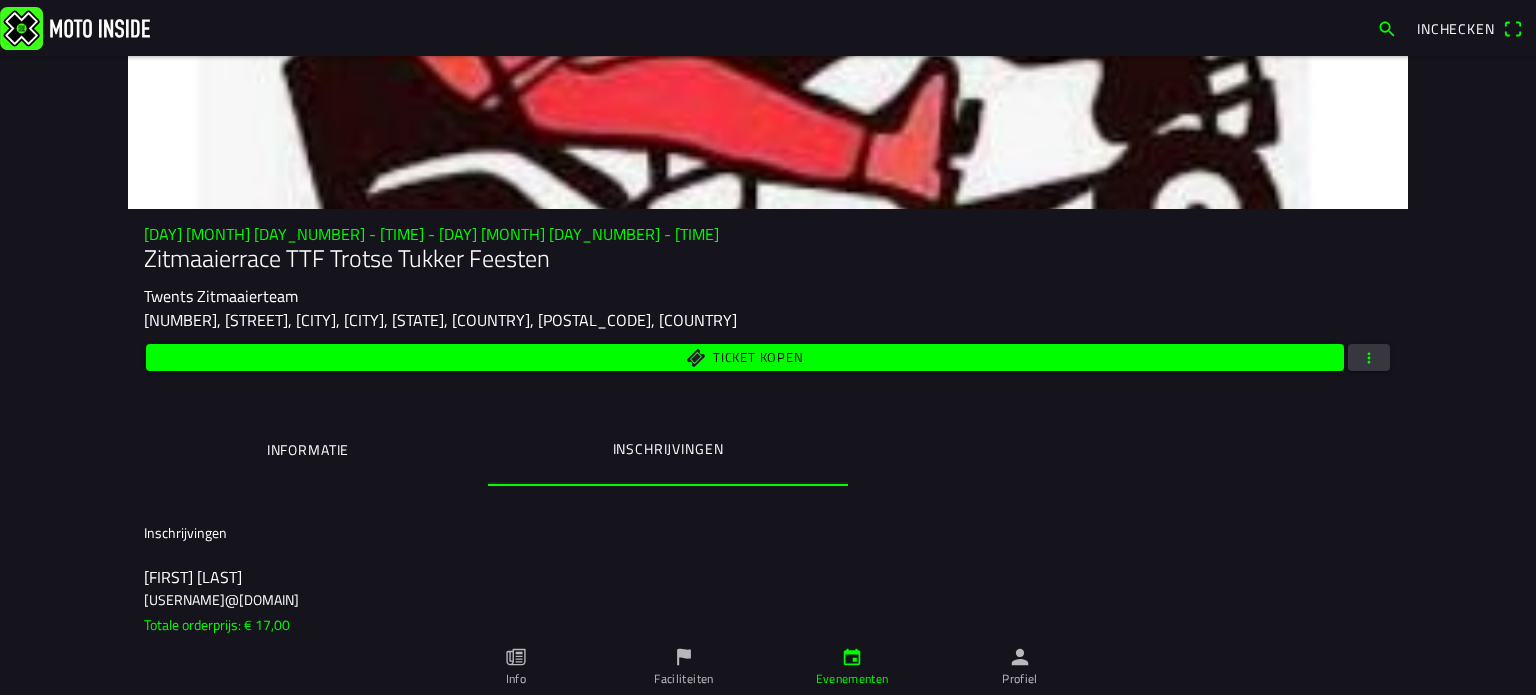 click at bounding box center [1369, 357] 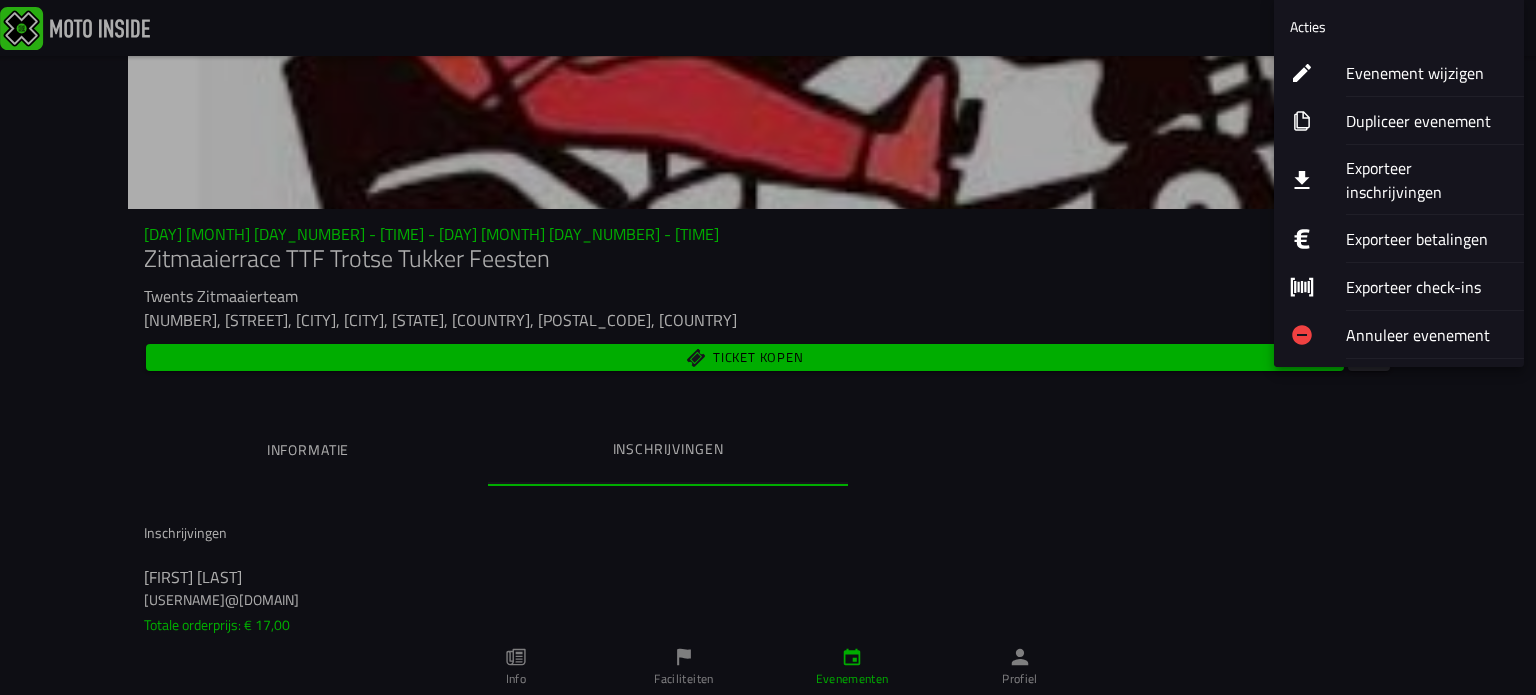 click on "Exporteer inschrijvingen" 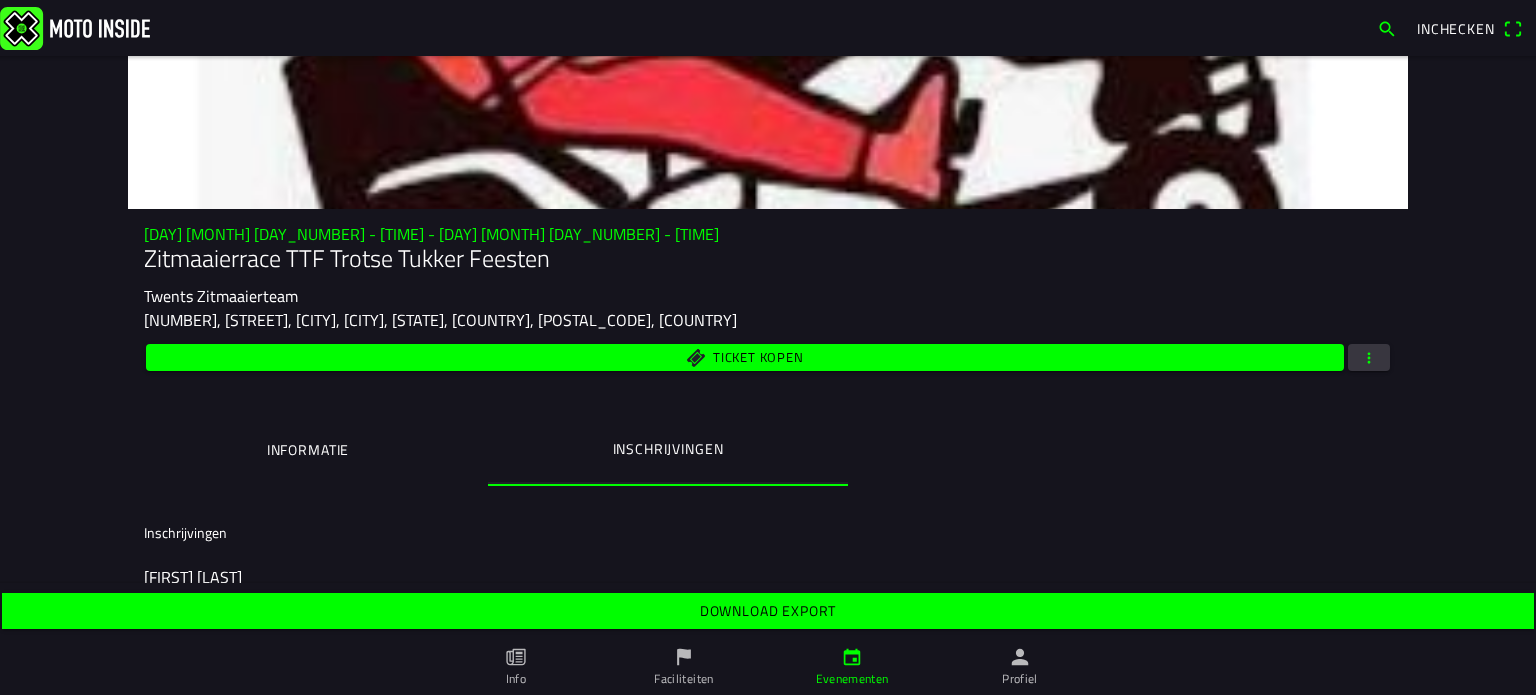 click on "Download export" 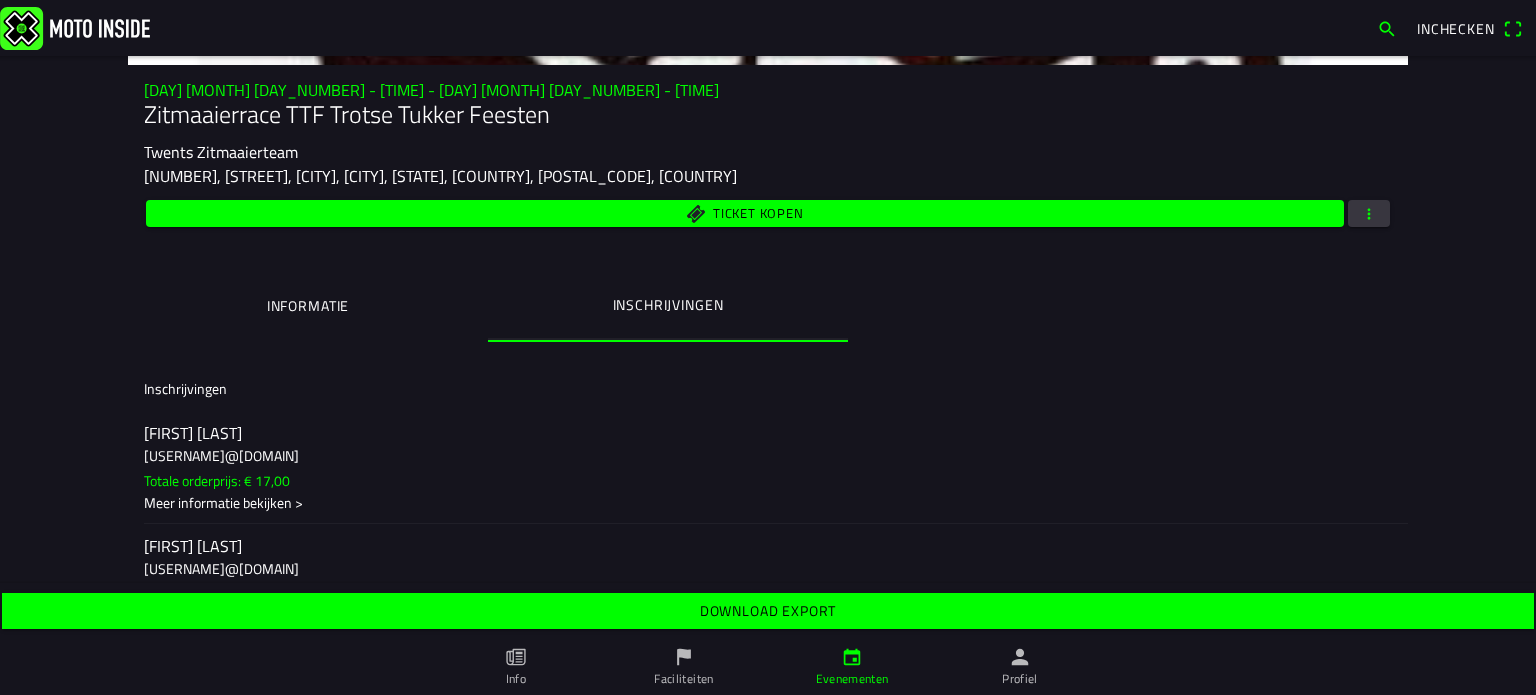 scroll, scrollTop: 200, scrollLeft: 0, axis: vertical 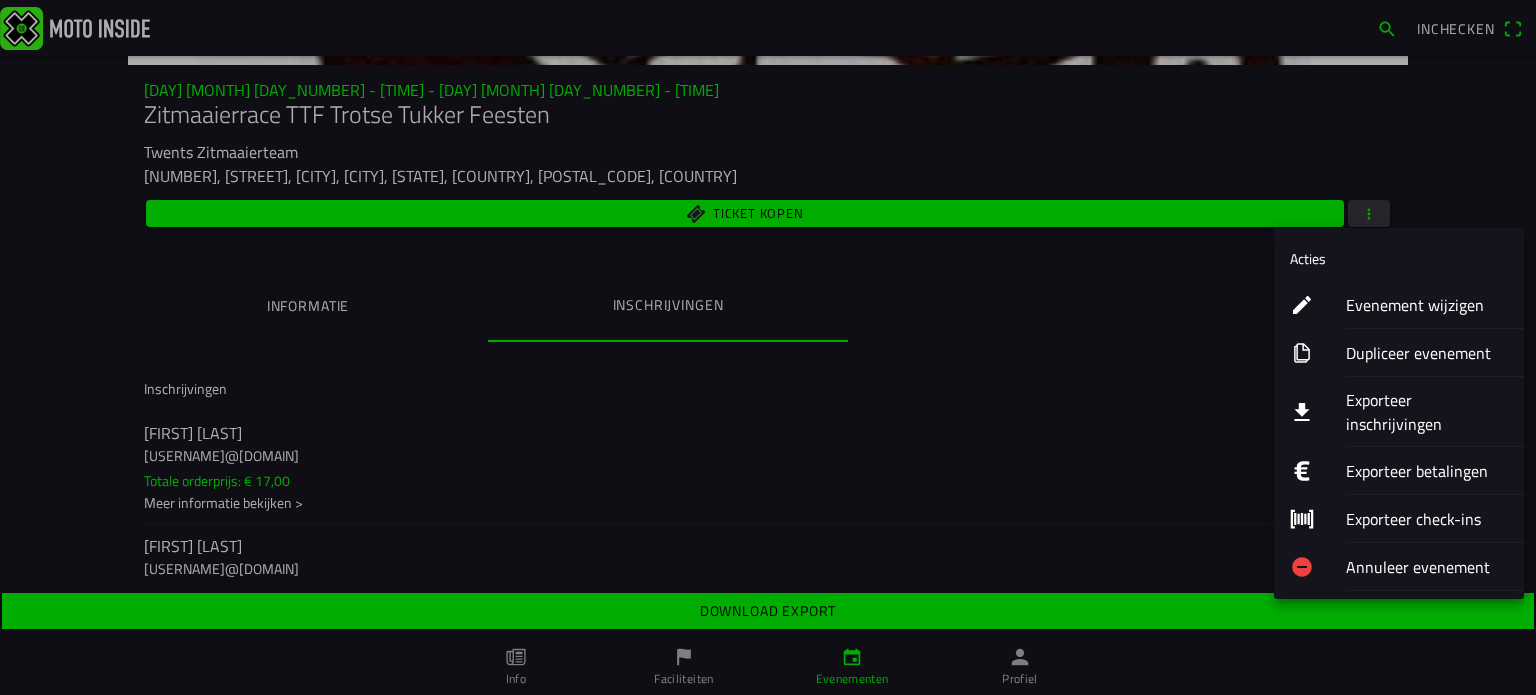 click on "Evenement wijzigen" 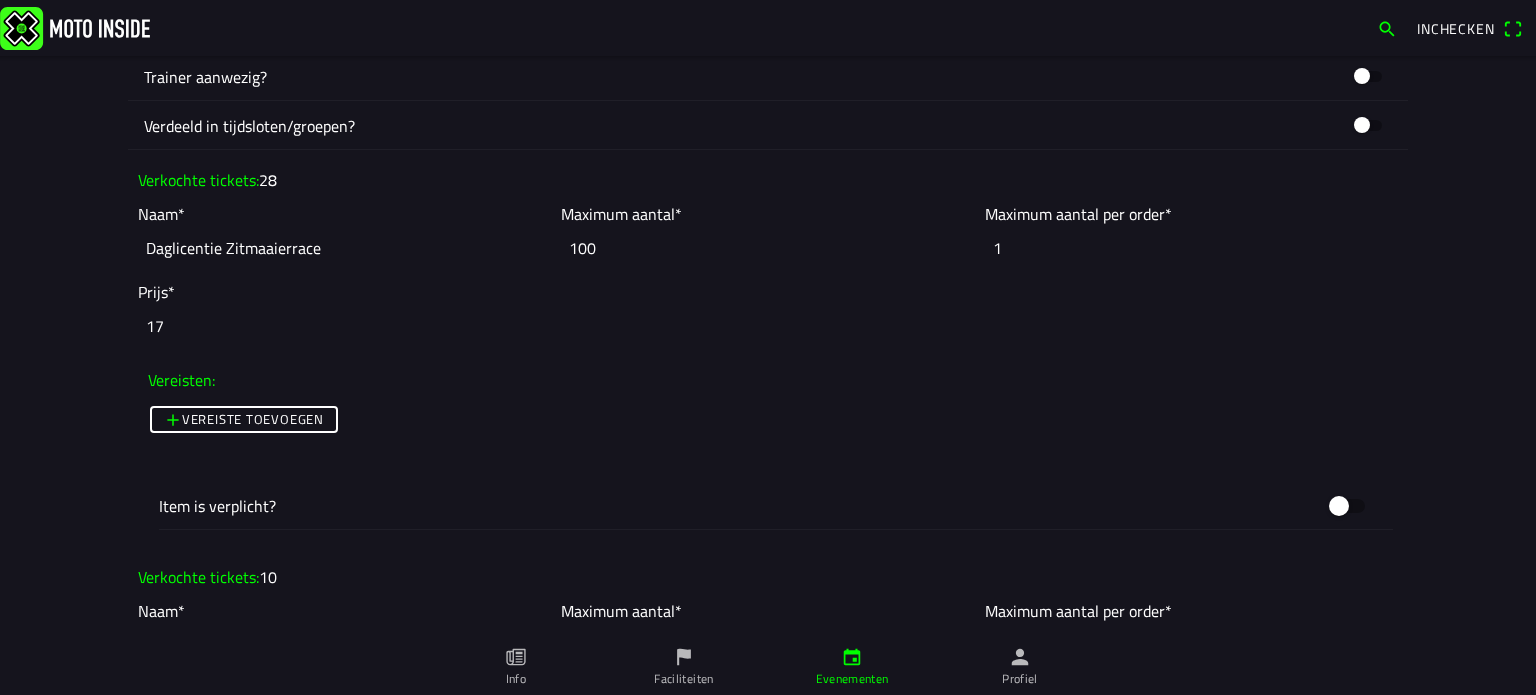 scroll, scrollTop: 1800, scrollLeft: 0, axis: vertical 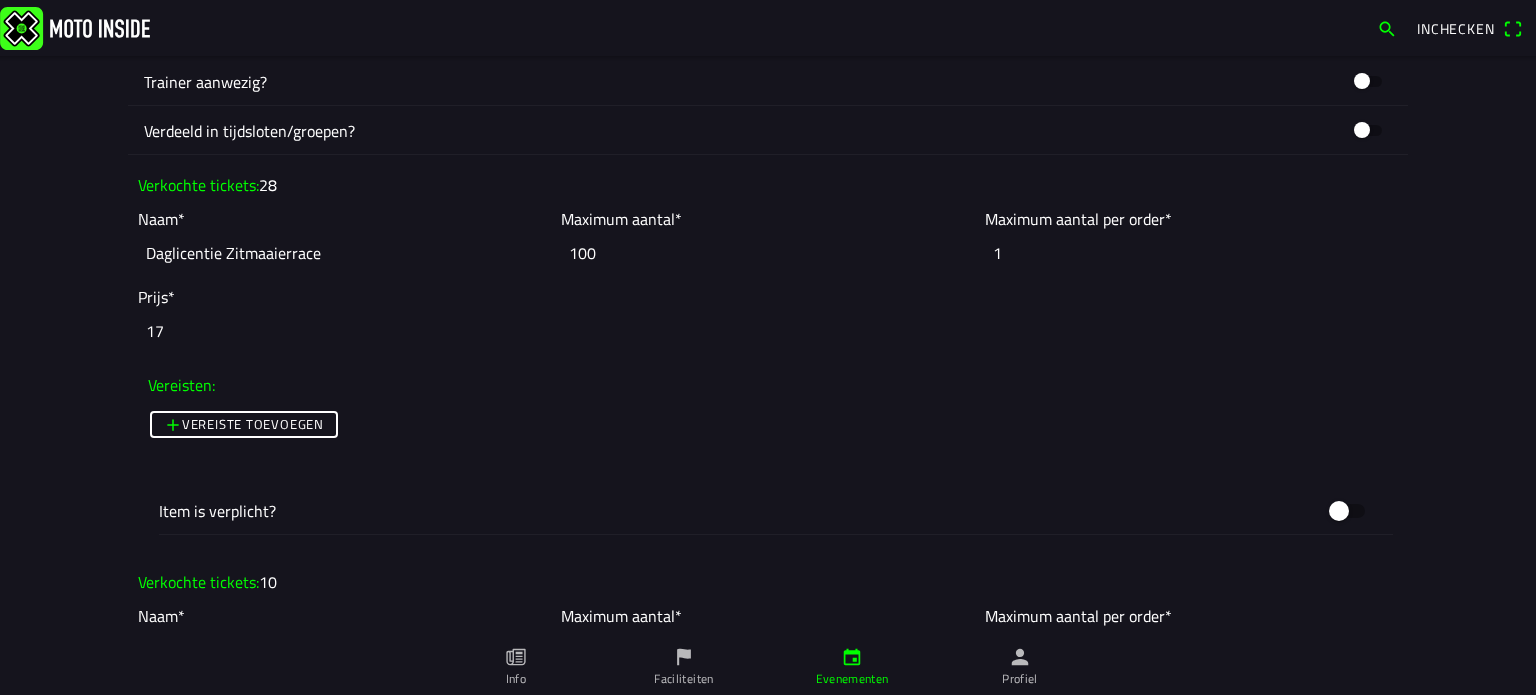 click on "100" 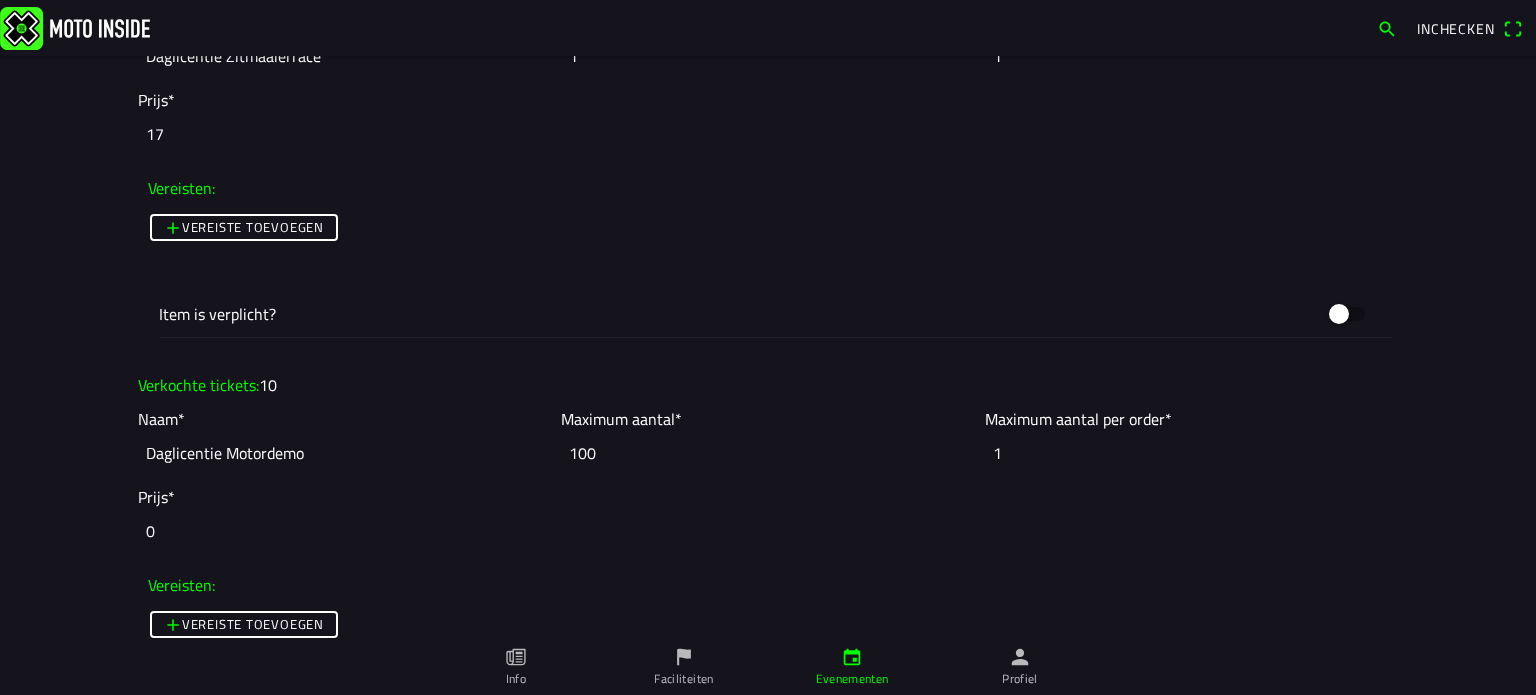 scroll, scrollTop: 2000, scrollLeft: 0, axis: vertical 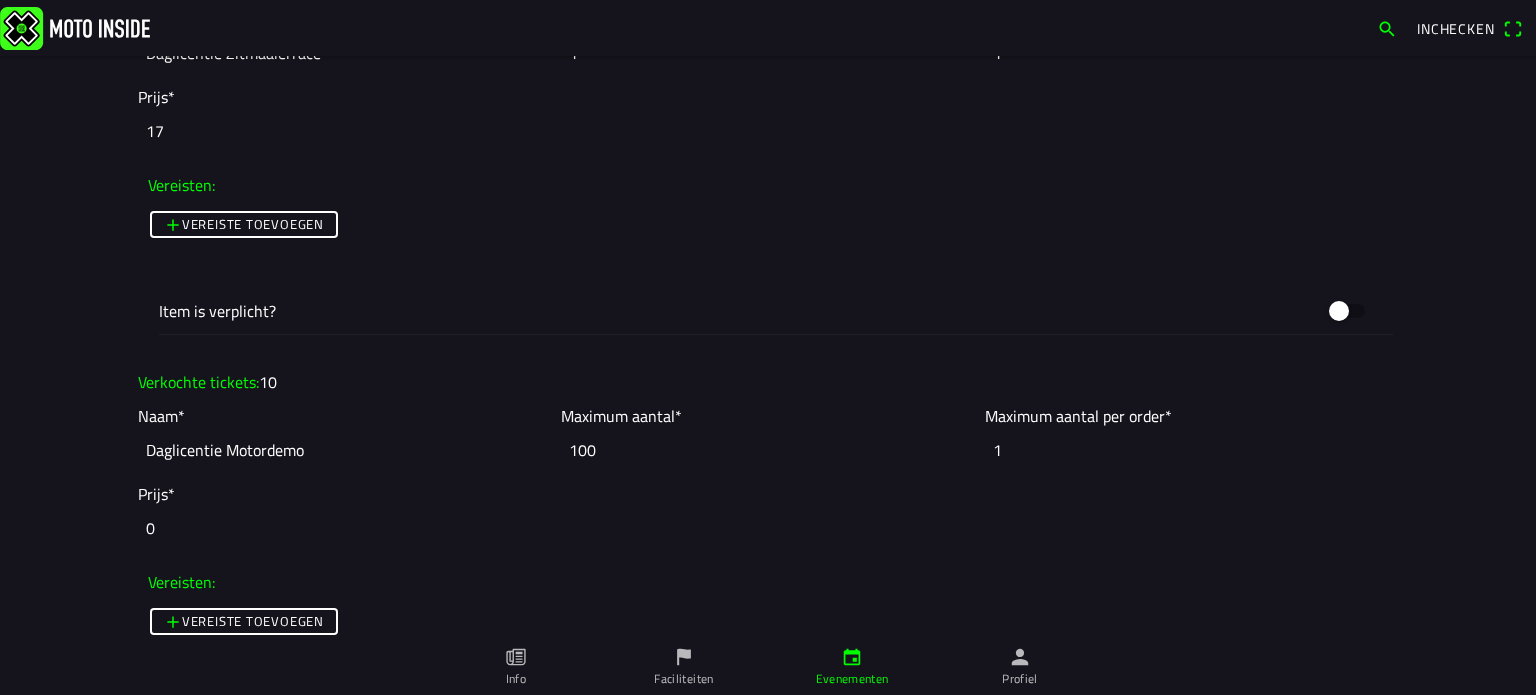 type on "1" 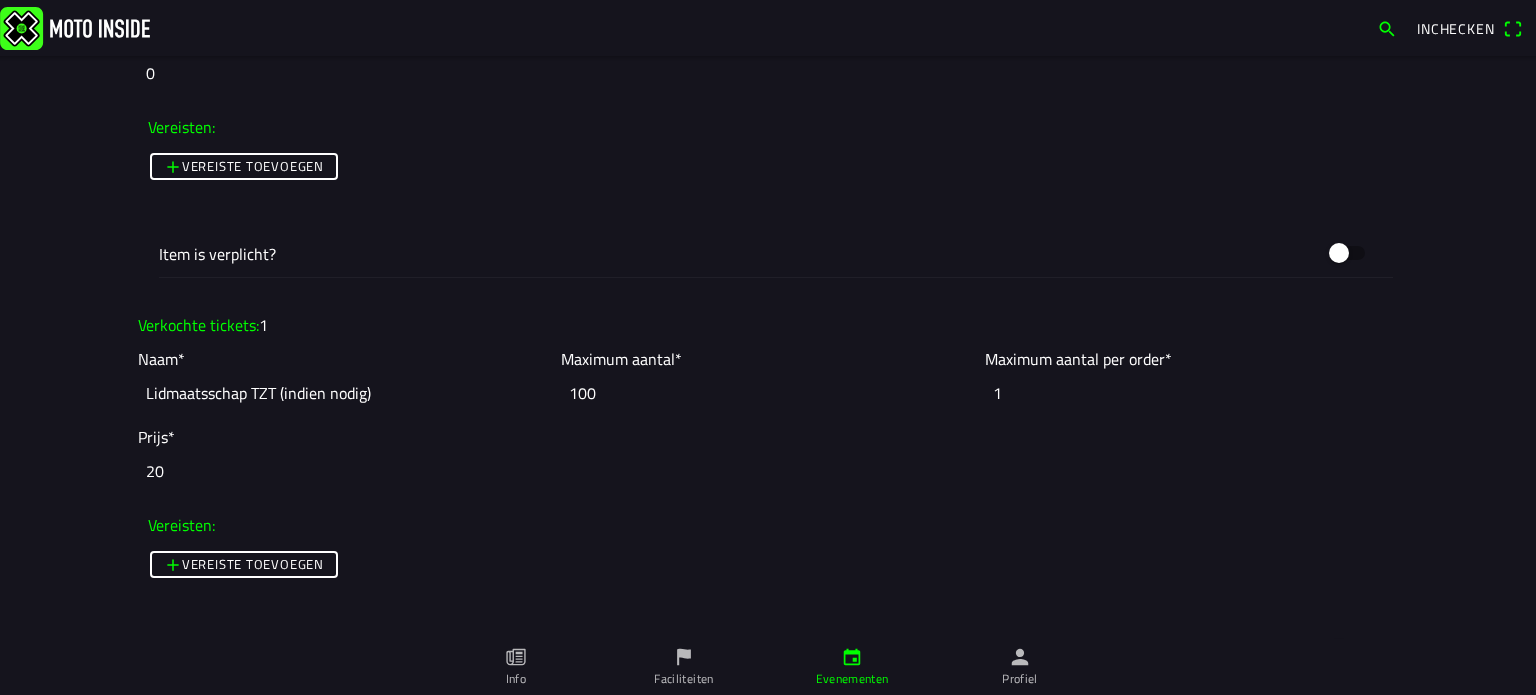 scroll, scrollTop: 2500, scrollLeft: 0, axis: vertical 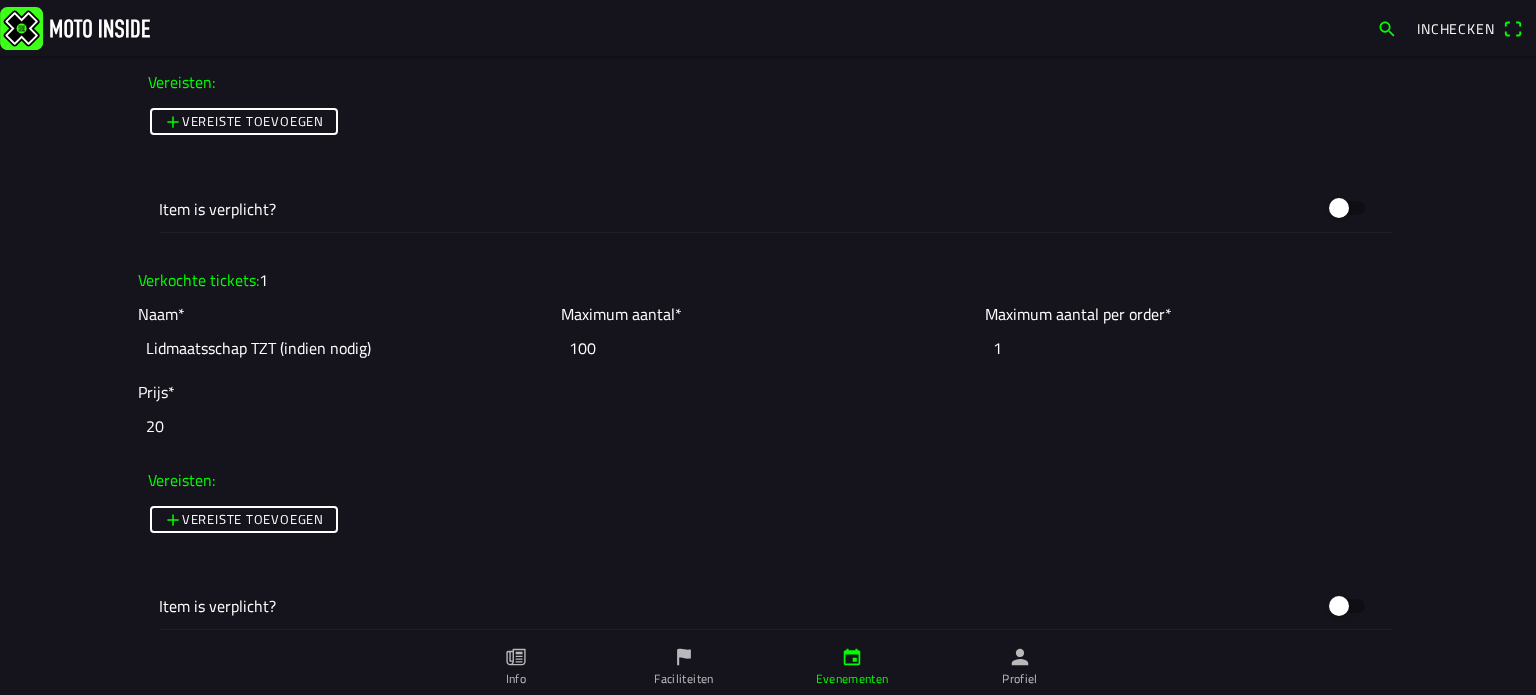 type on "1" 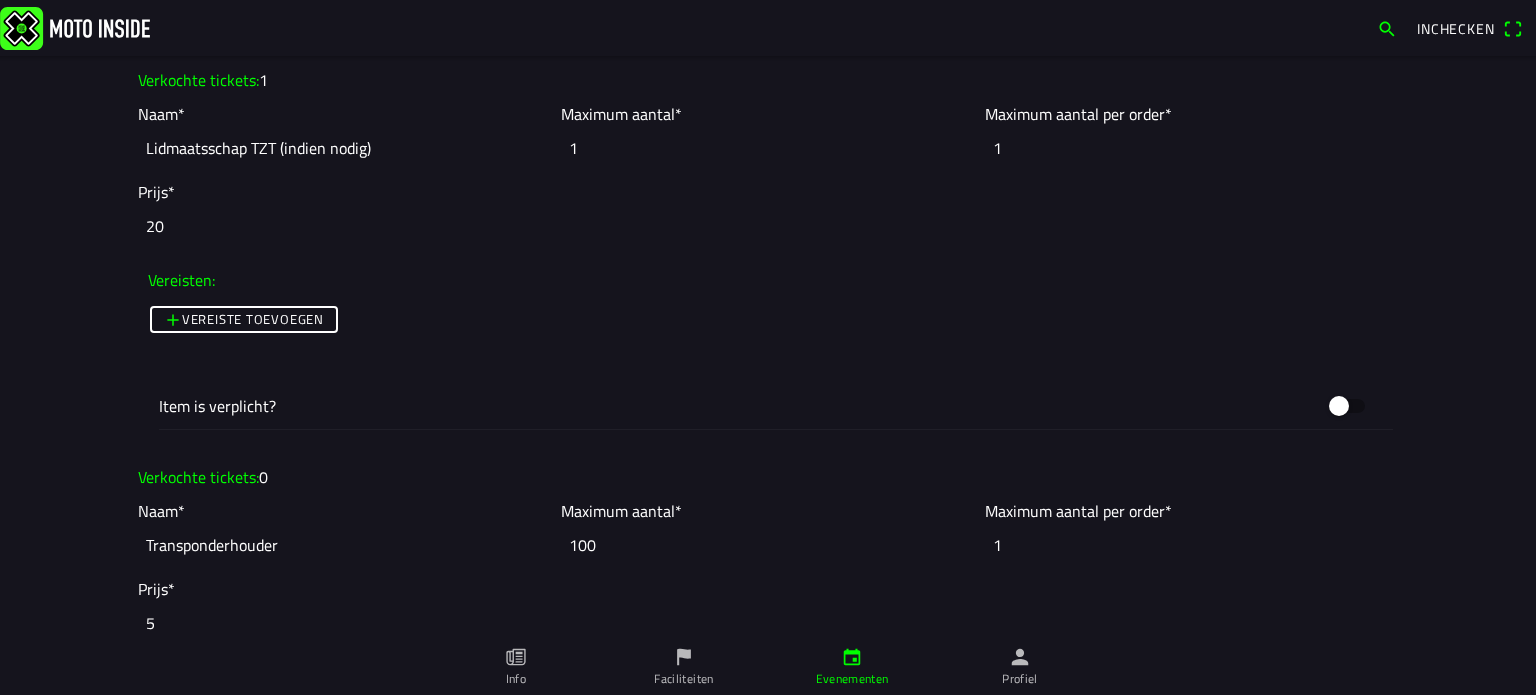 scroll, scrollTop: 2800, scrollLeft: 0, axis: vertical 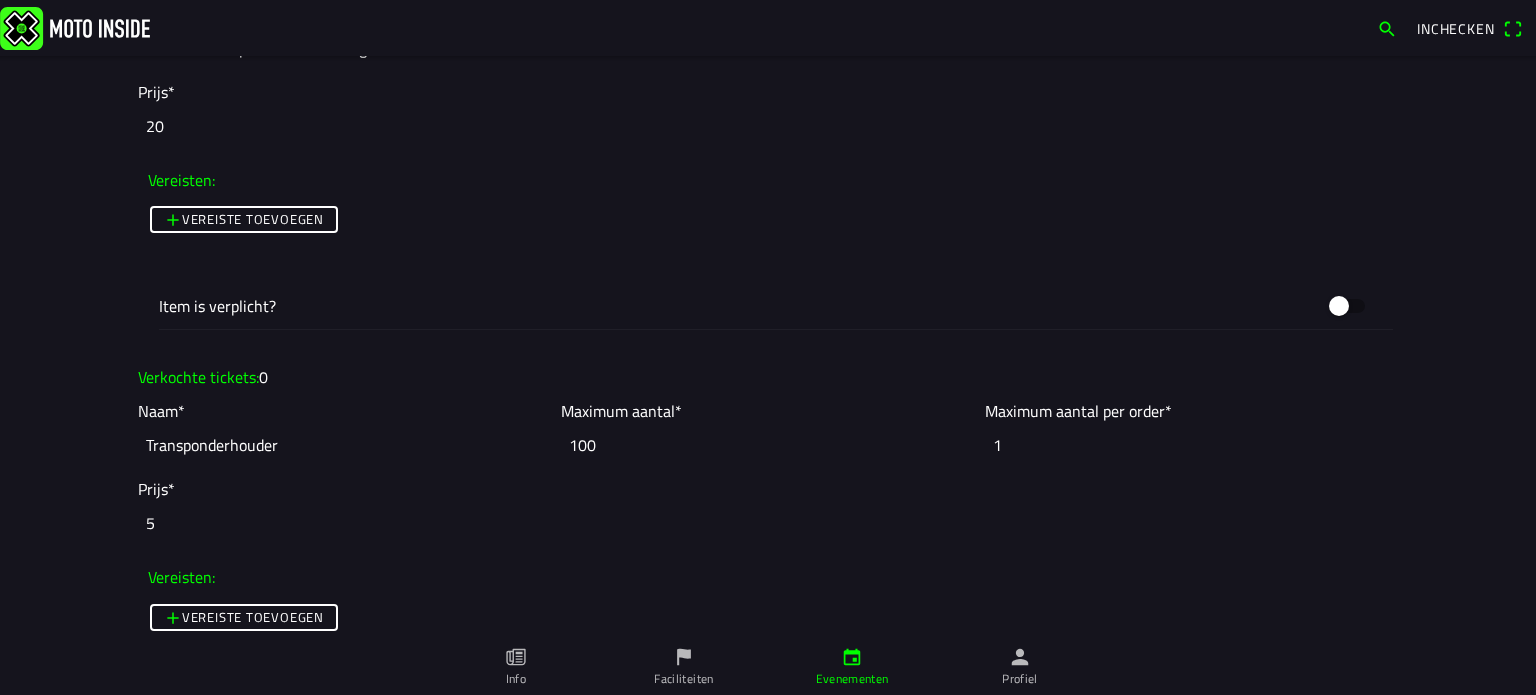 type on "1" 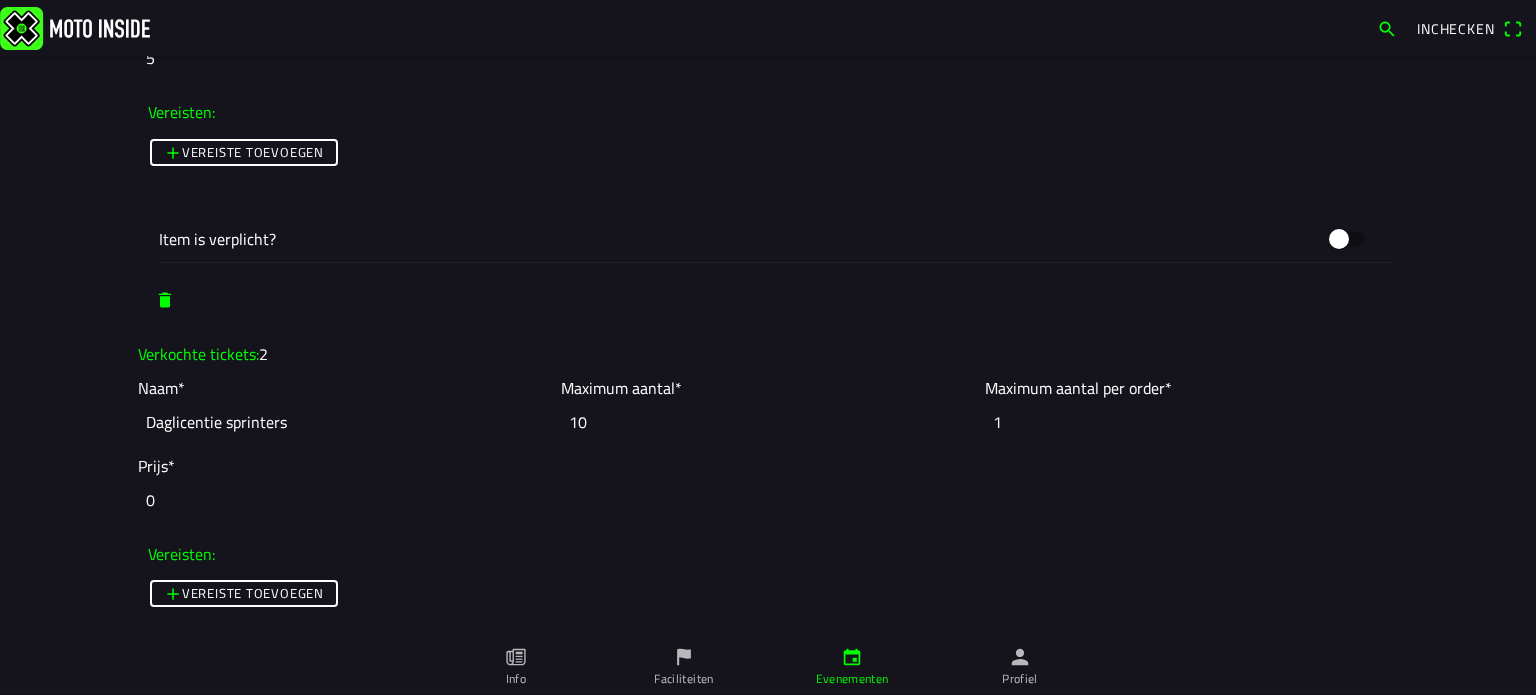 scroll, scrollTop: 3300, scrollLeft: 0, axis: vertical 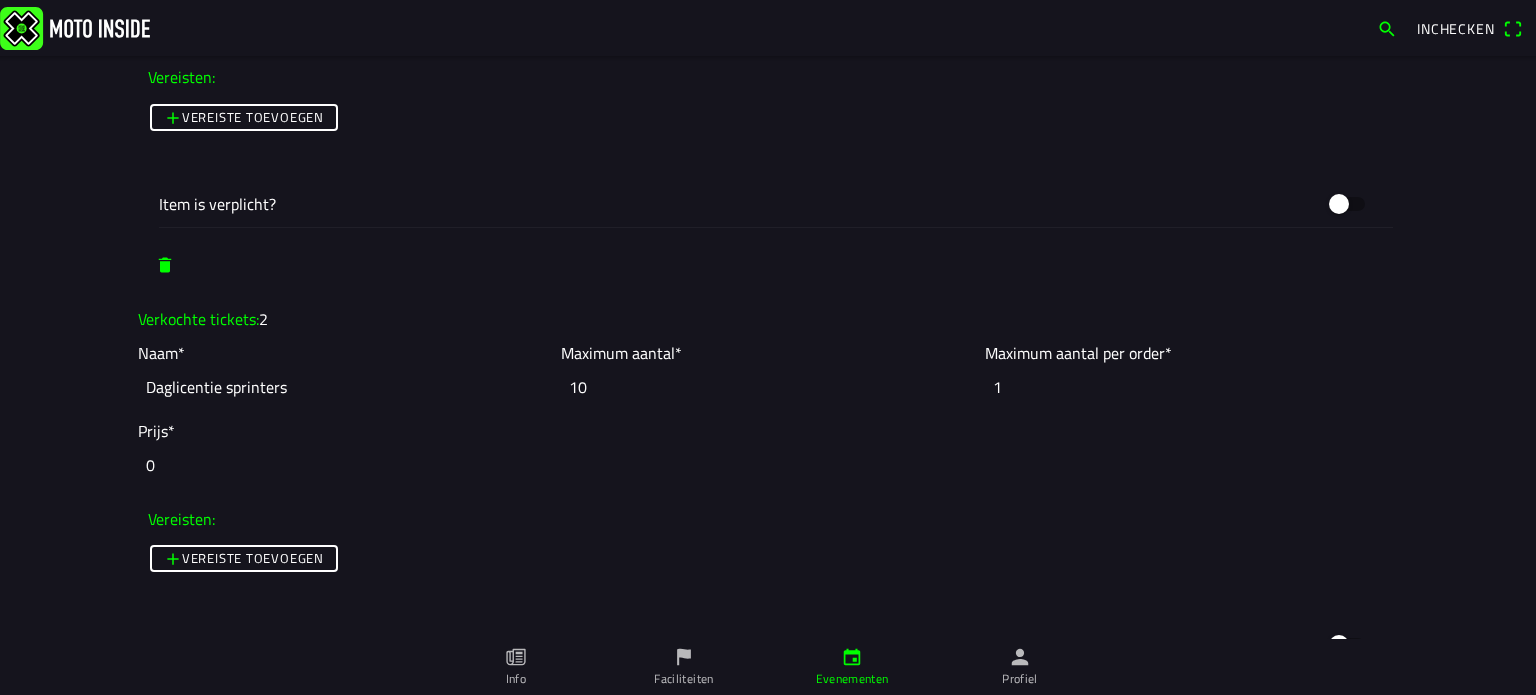 type on "0" 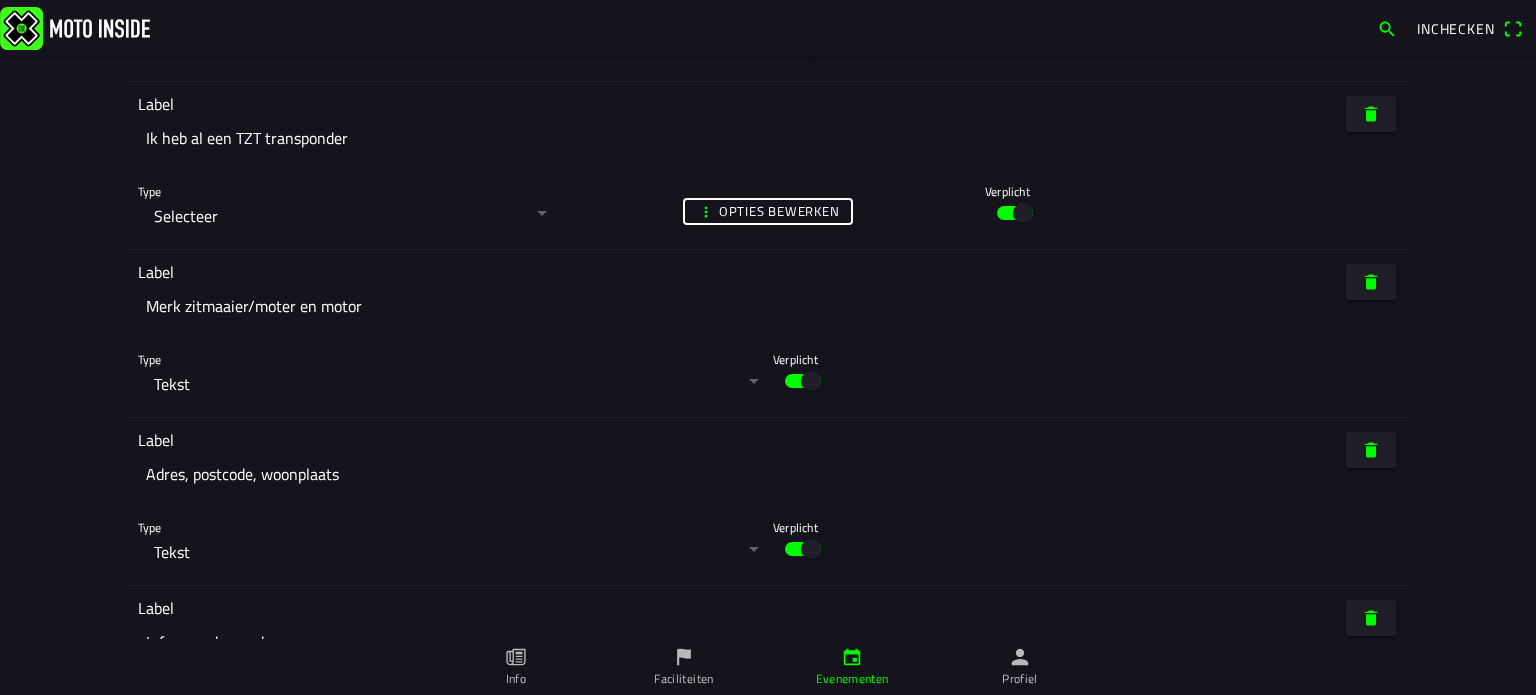 scroll, scrollTop: 7457, scrollLeft: 0, axis: vertical 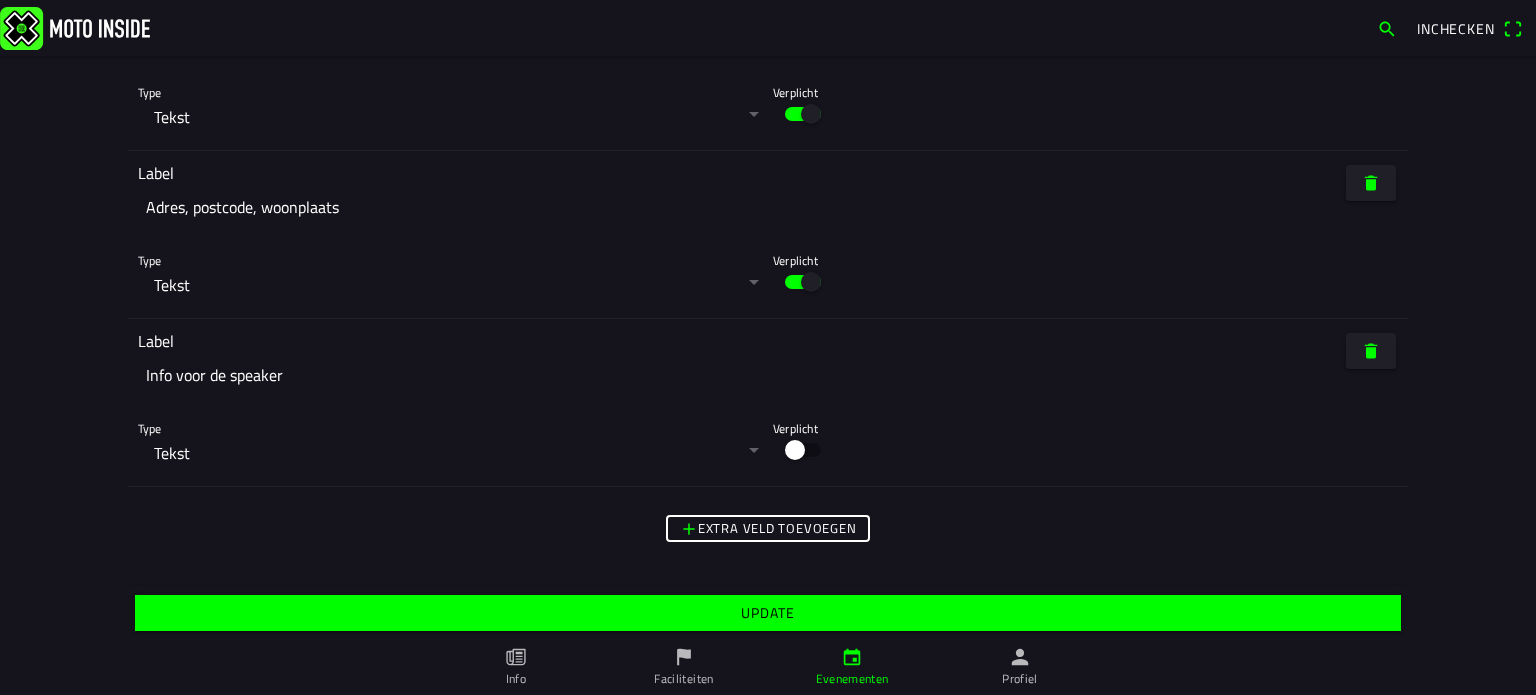 type on "1" 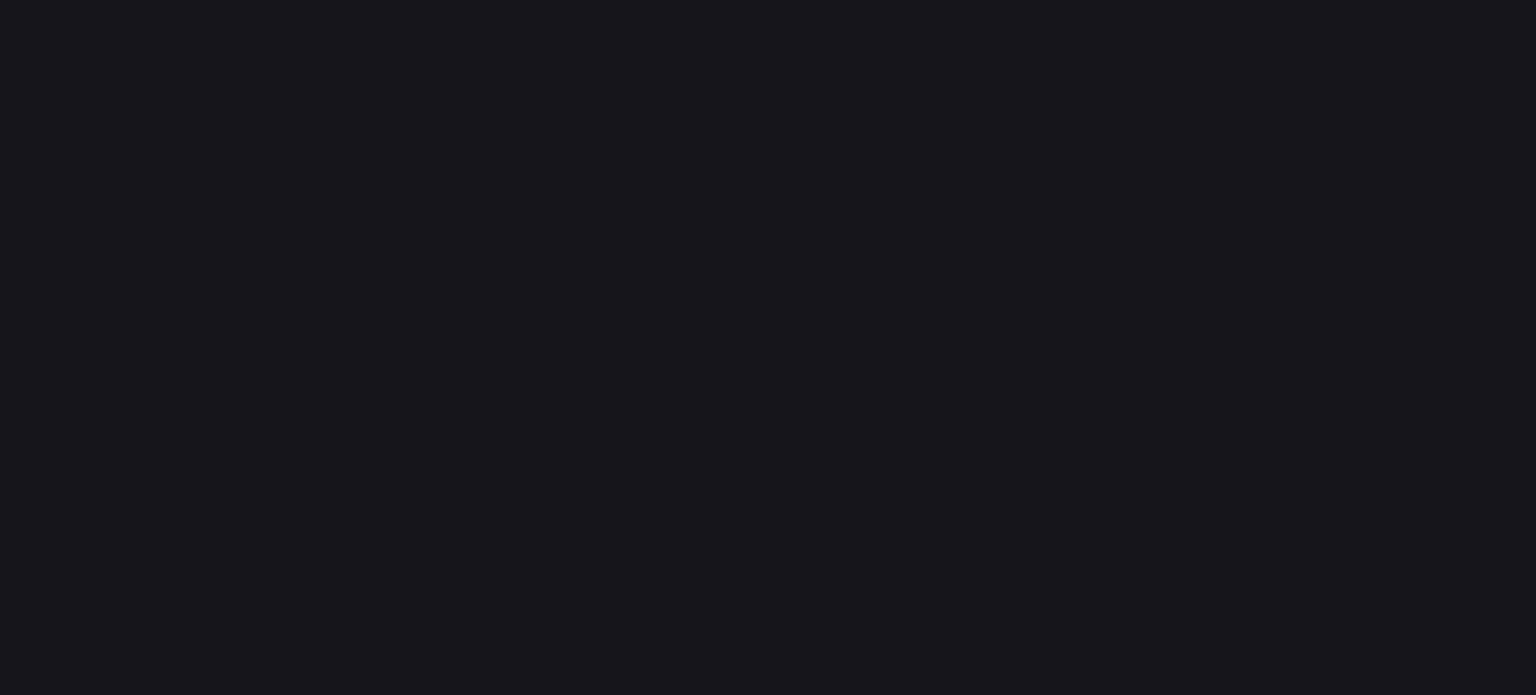 scroll, scrollTop: 0, scrollLeft: 0, axis: both 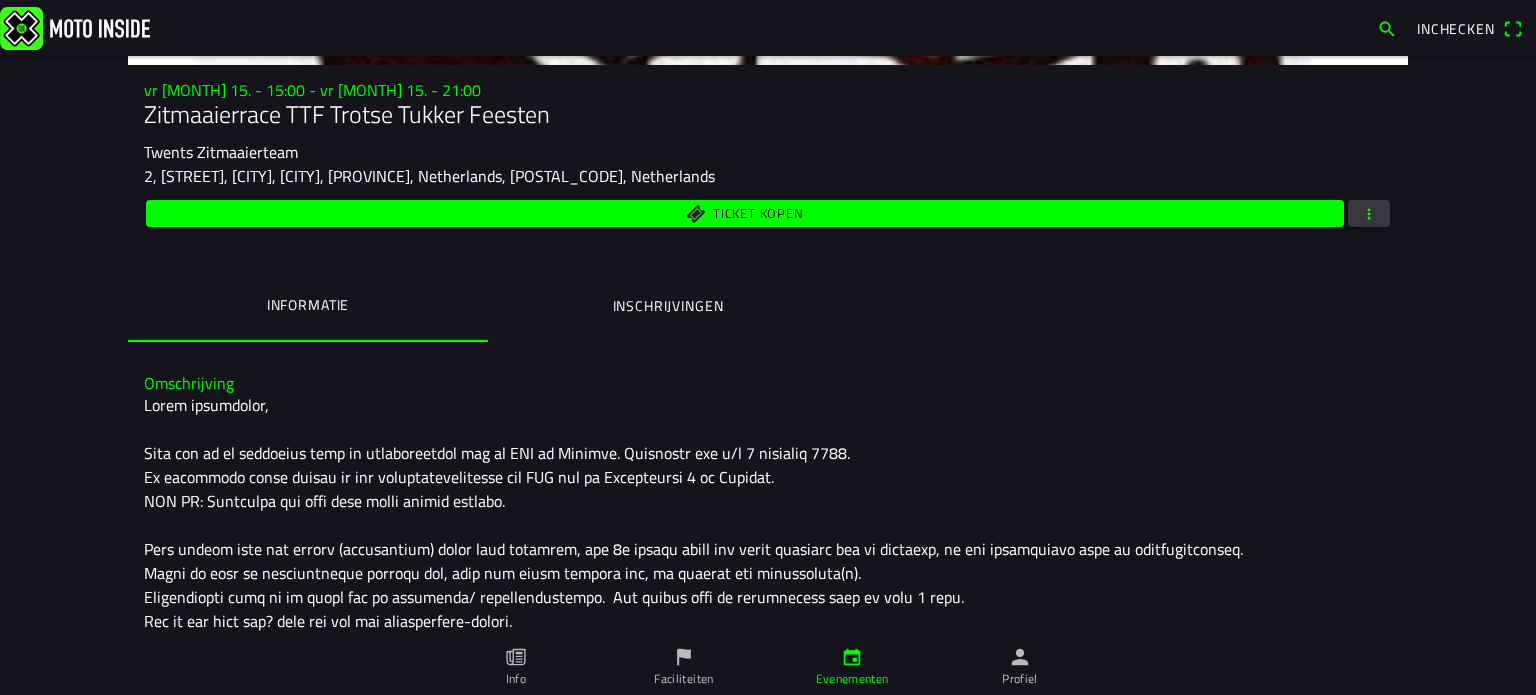 click at bounding box center (1369, 213) 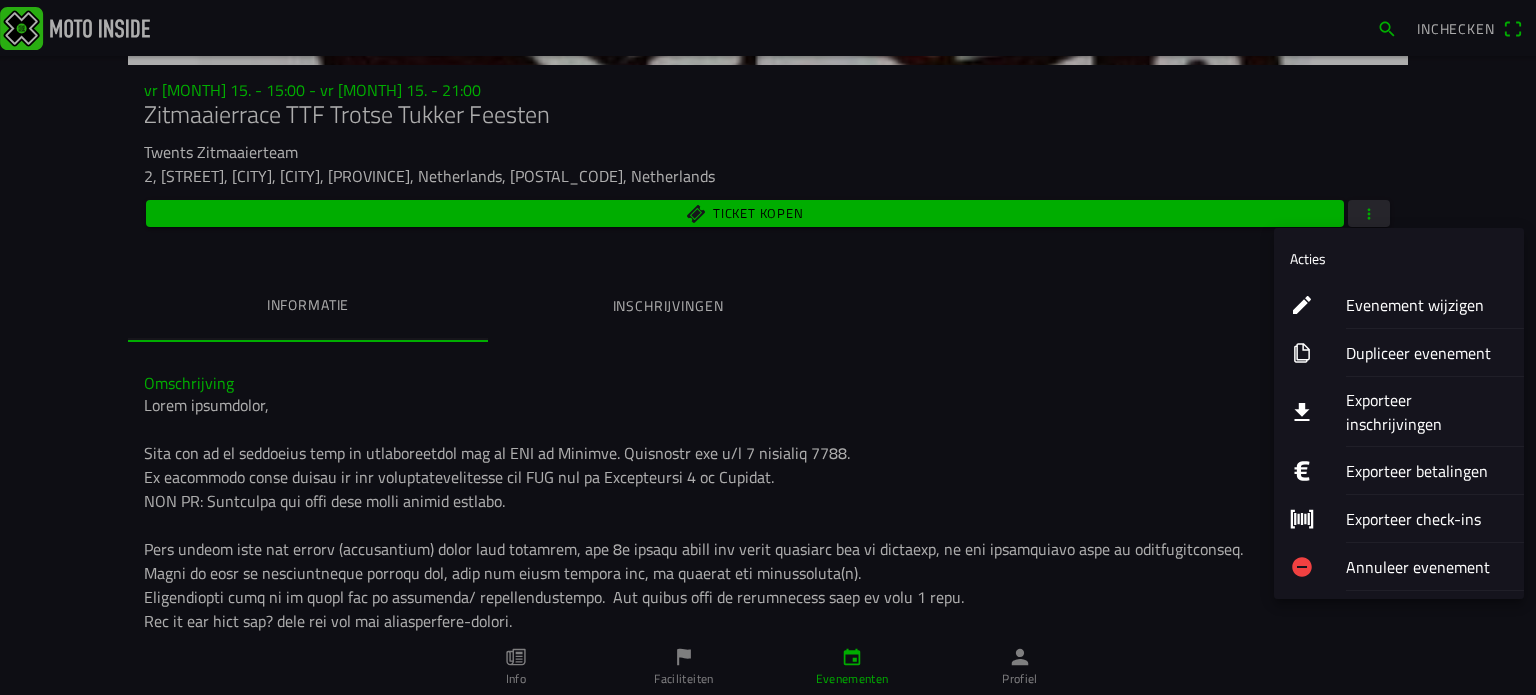 click on "Evenement wijzigen" 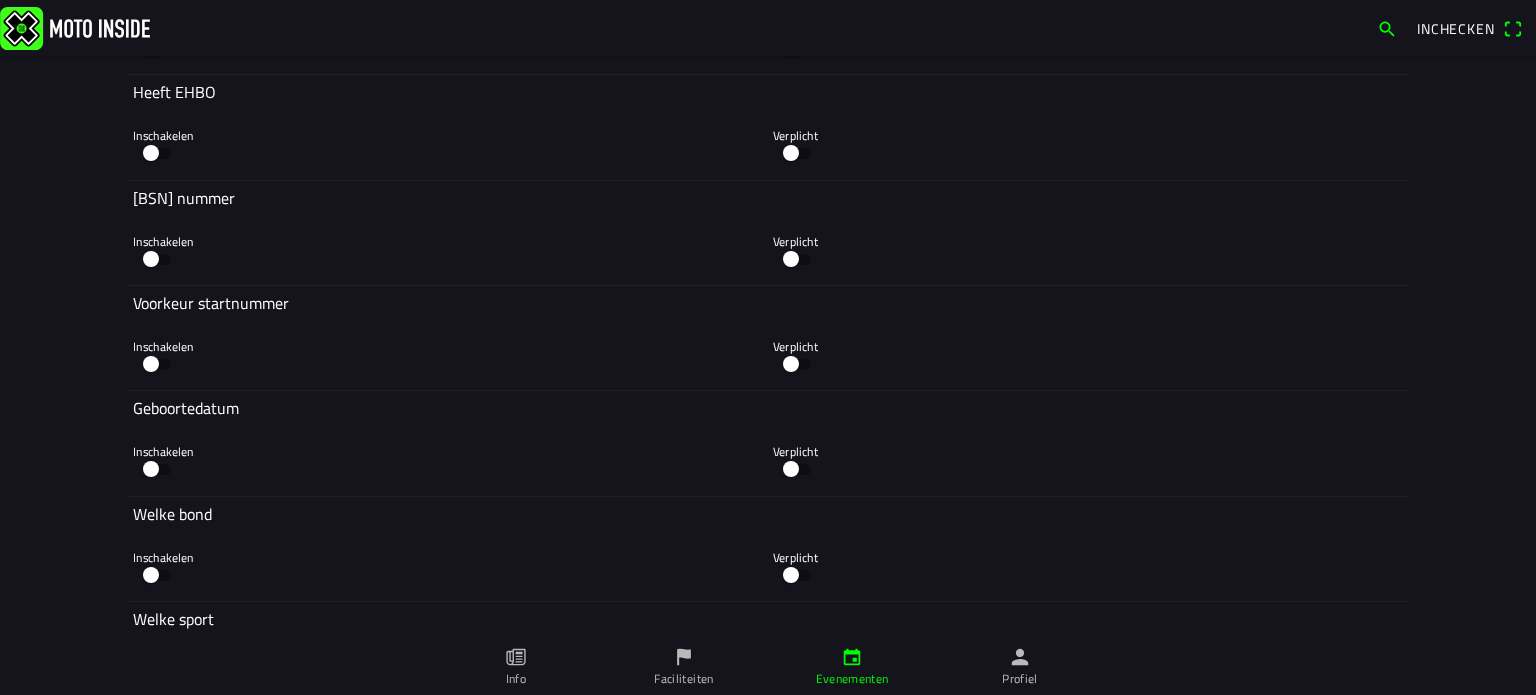 scroll, scrollTop: 5500, scrollLeft: 0, axis: vertical 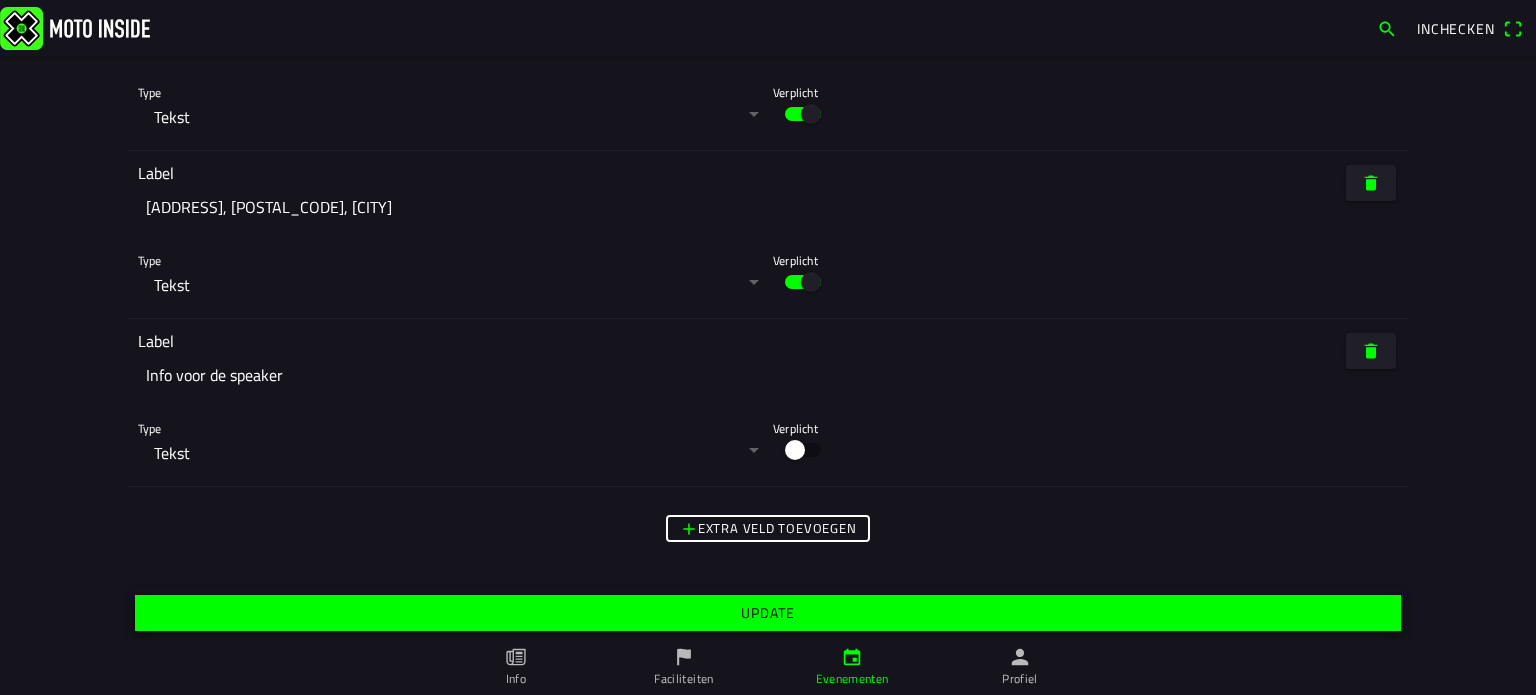 click on "Update" 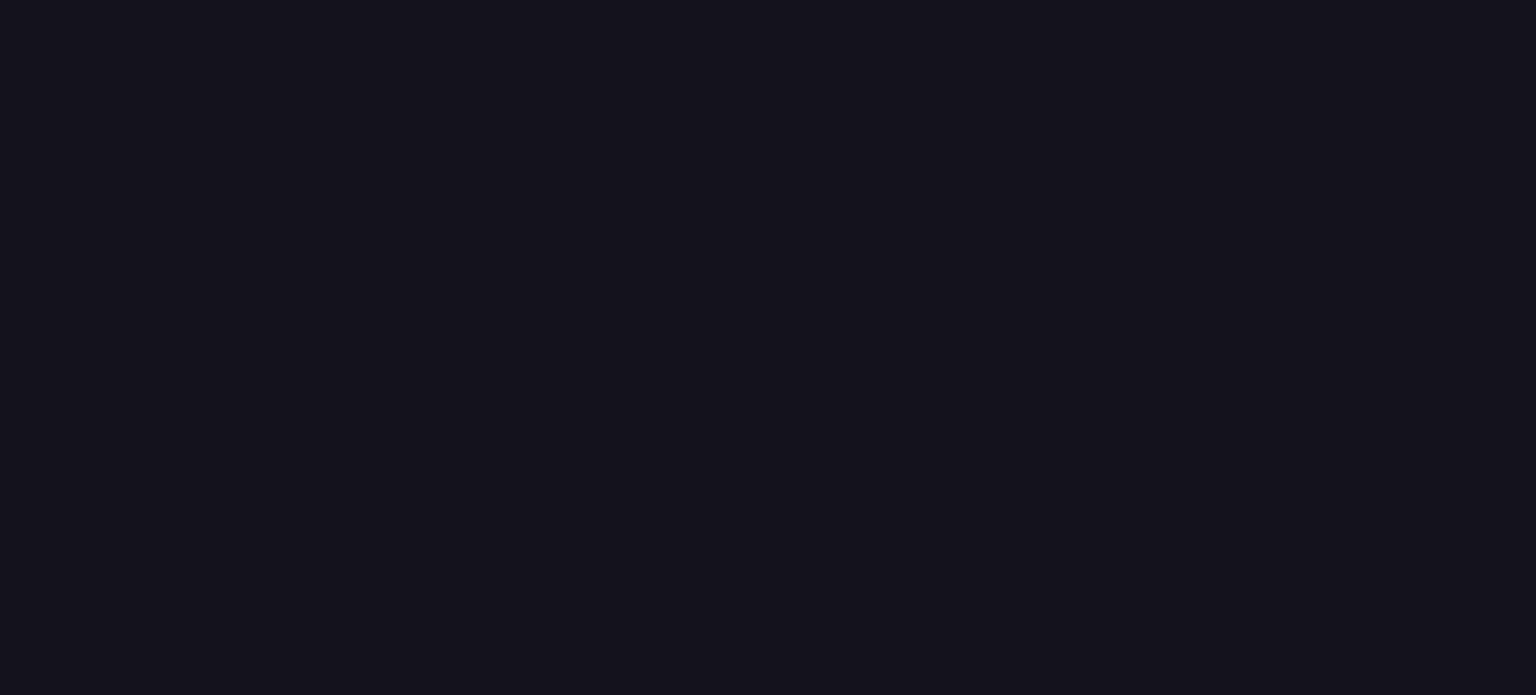 scroll, scrollTop: 0, scrollLeft: 0, axis: both 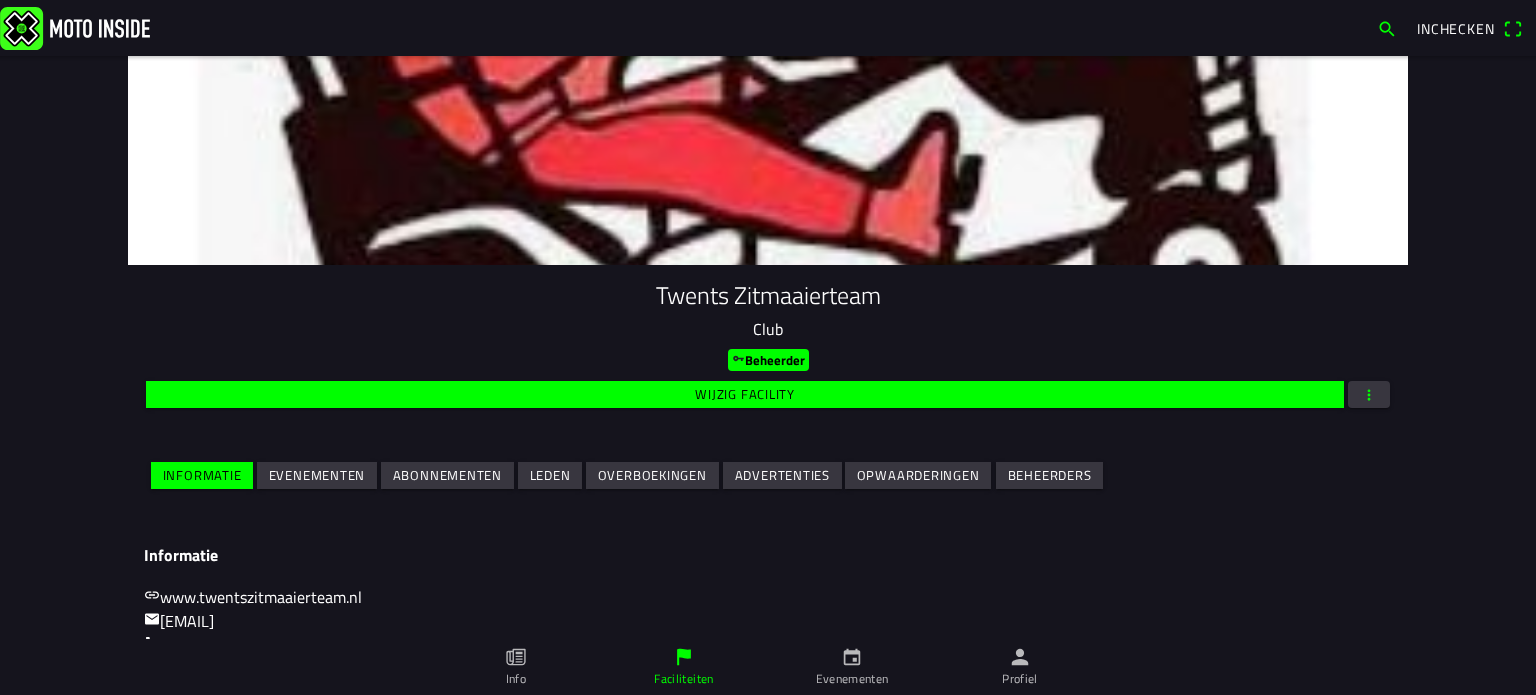 click on "Evenementen" at bounding box center [0, 0] 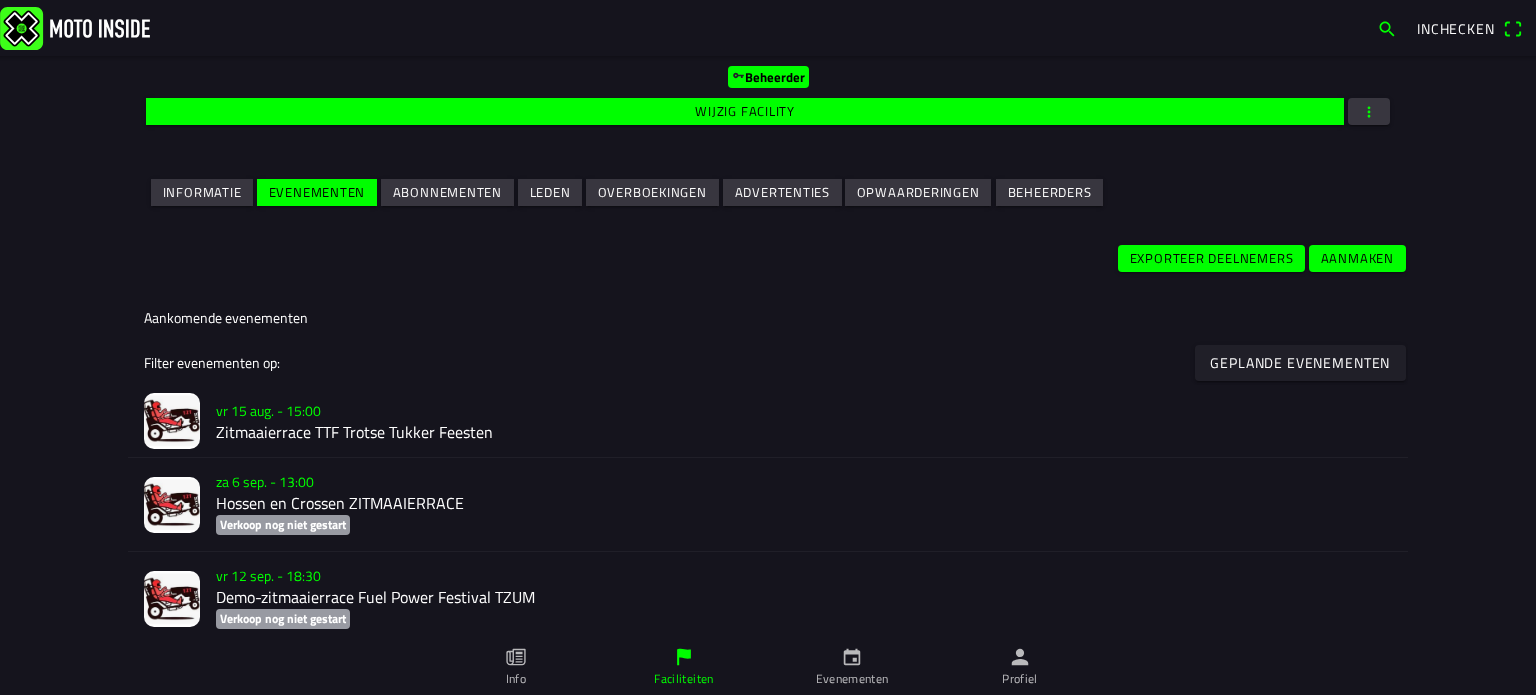scroll, scrollTop: 300, scrollLeft: 0, axis: vertical 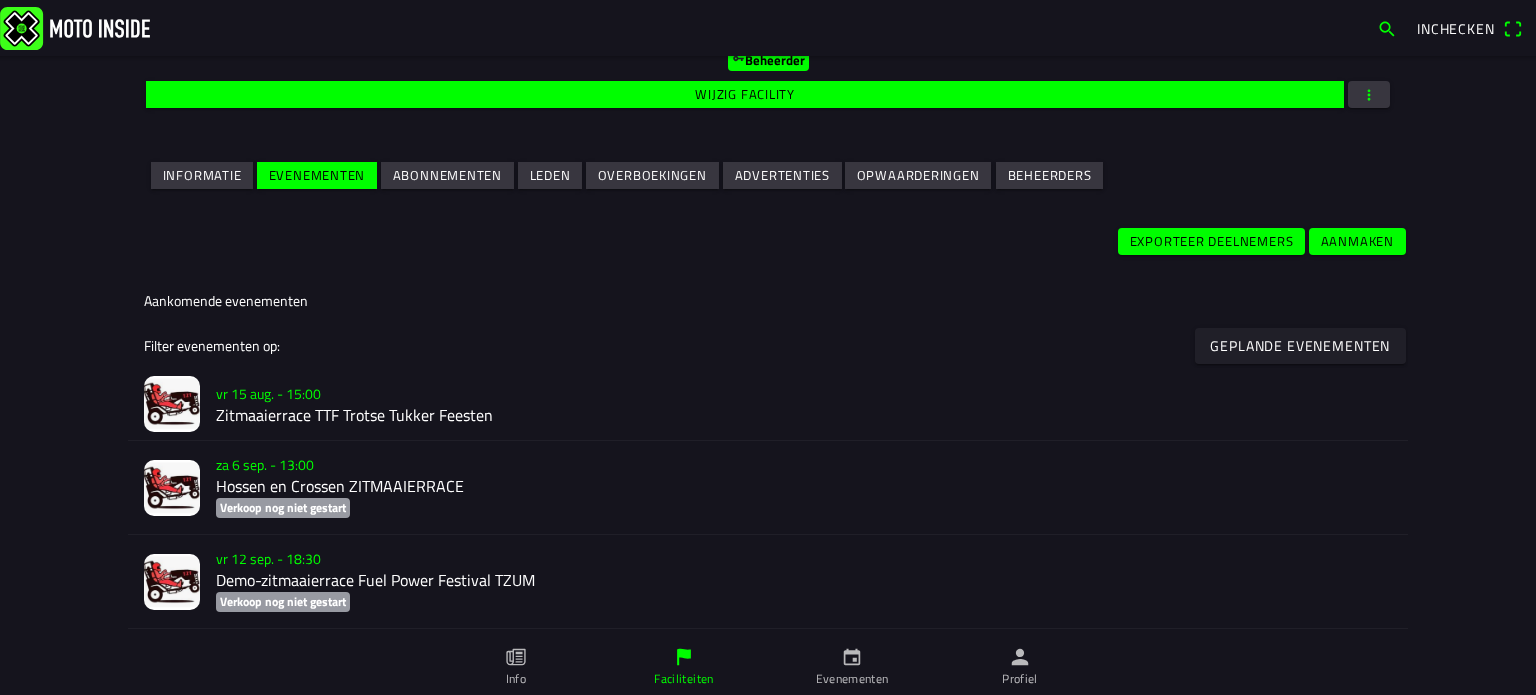 click on "vr 15 aug. - 15:00" 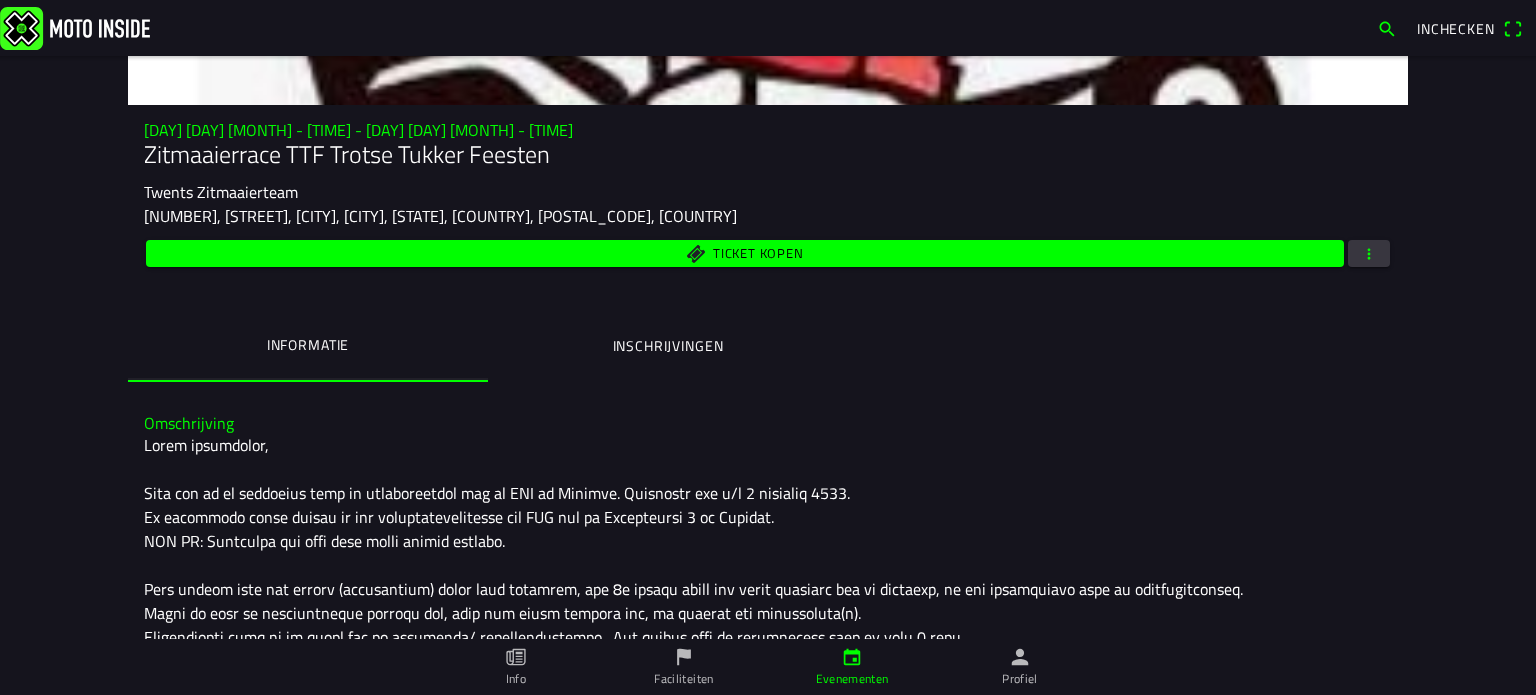 scroll, scrollTop: 200, scrollLeft: 0, axis: vertical 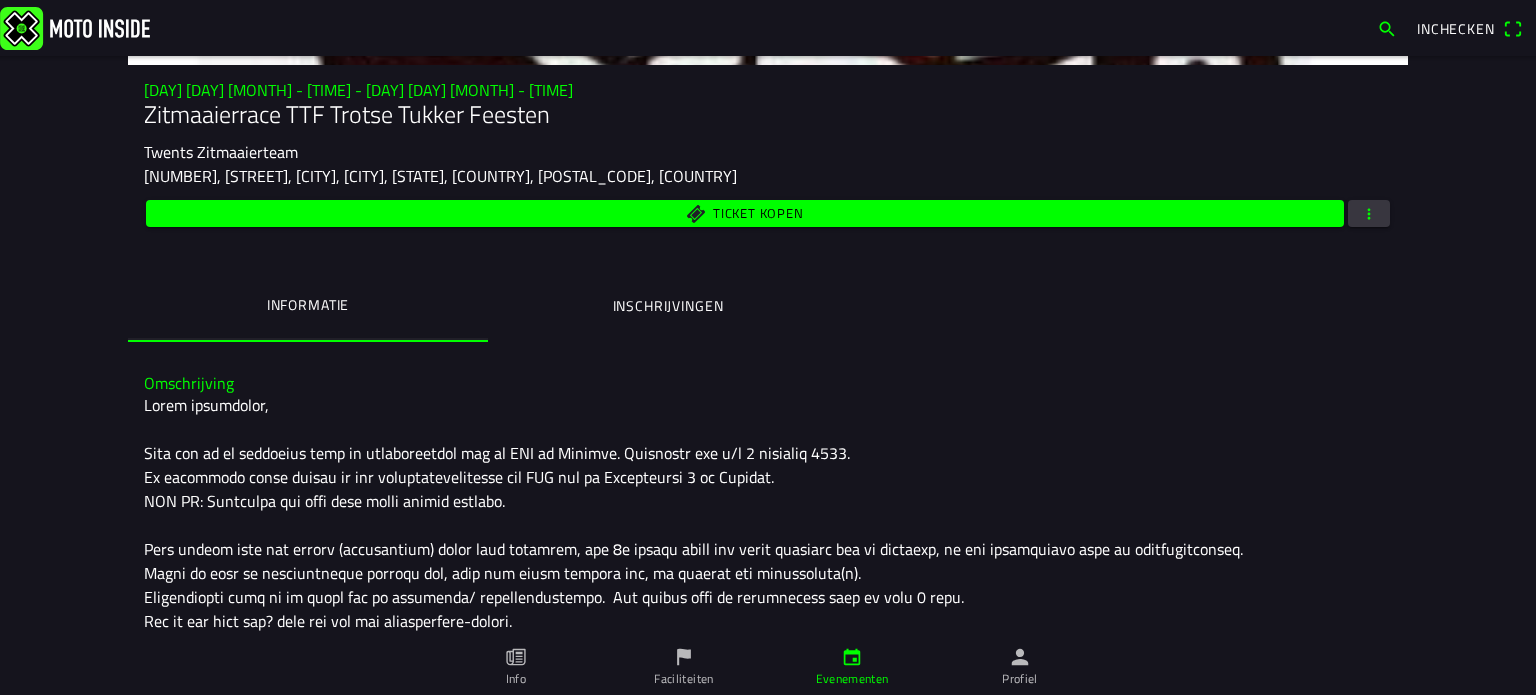 click at bounding box center (1369, 213) 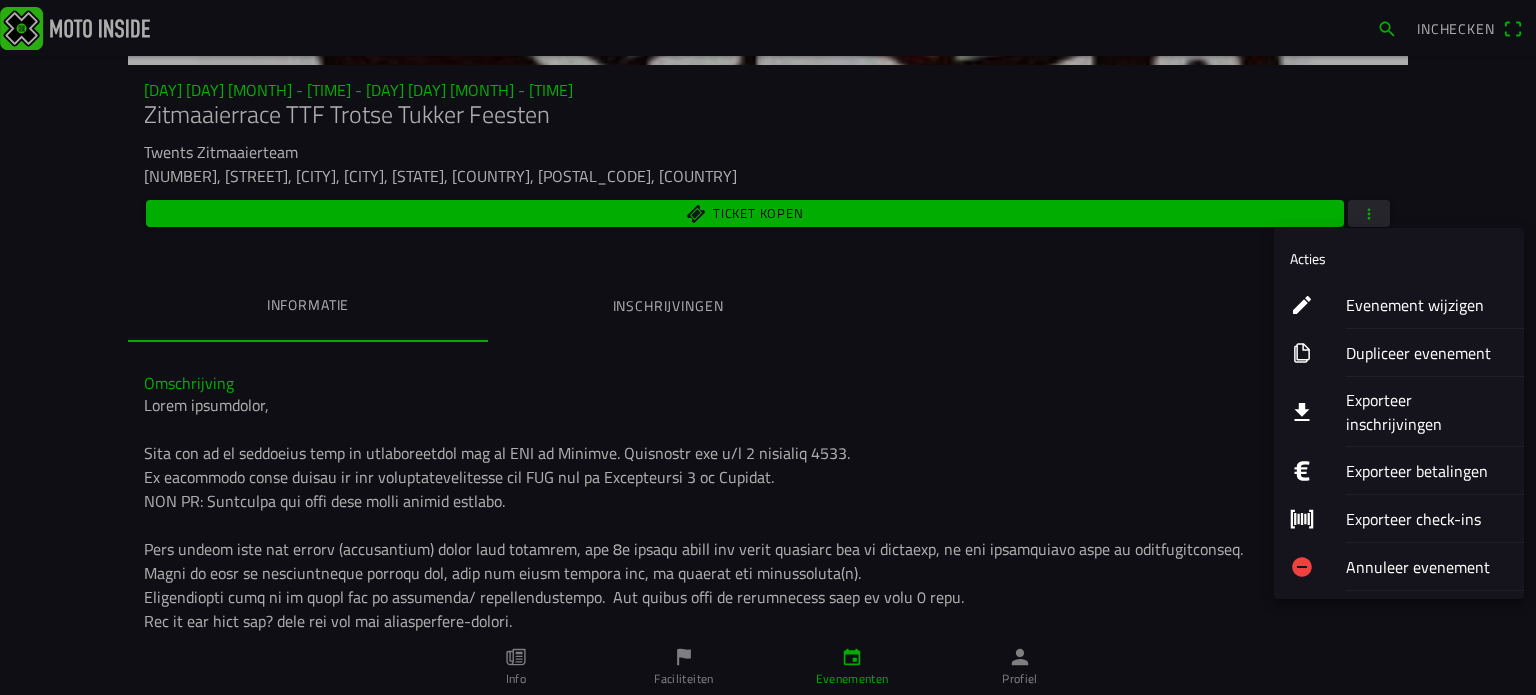 drag, startPoint x: 1414, startPoint y: 296, endPoint x: 1365, endPoint y: 241, distance: 73.661385 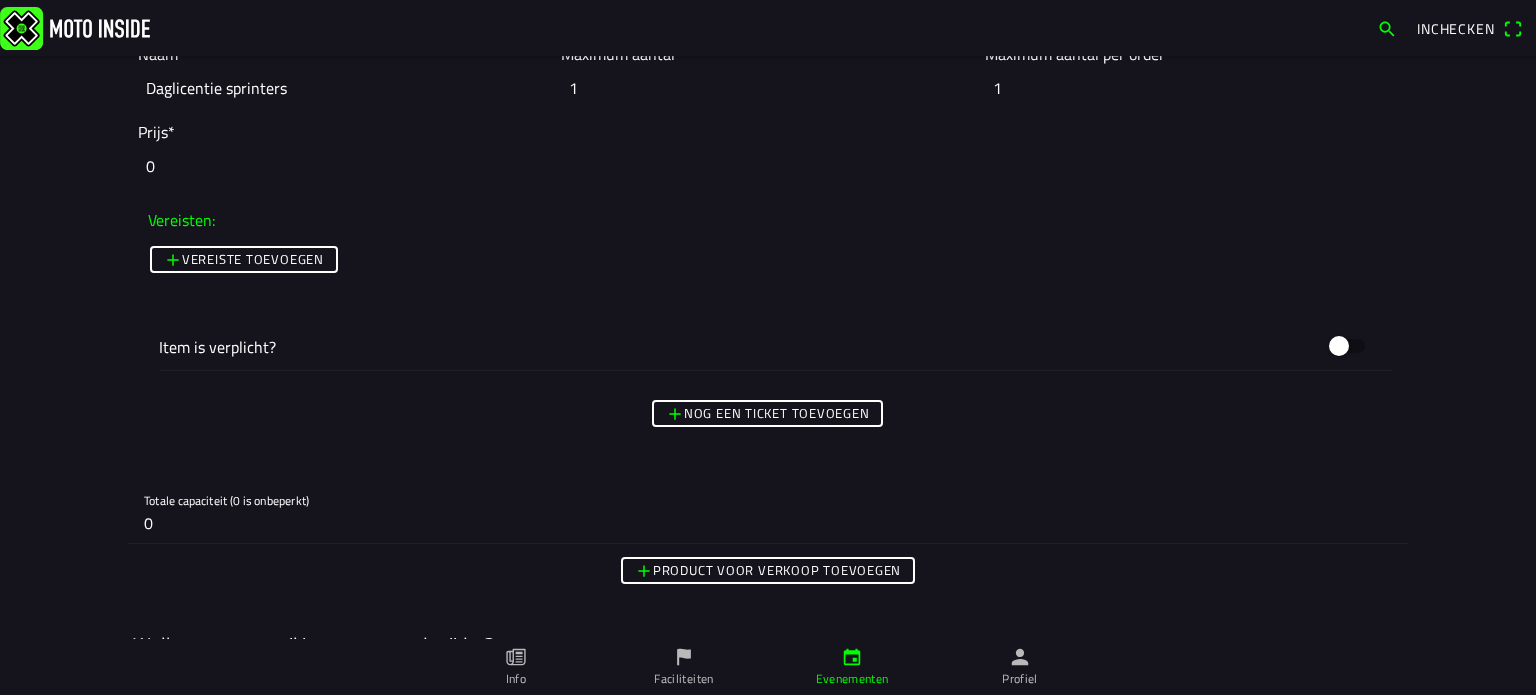 scroll, scrollTop: 3600, scrollLeft: 0, axis: vertical 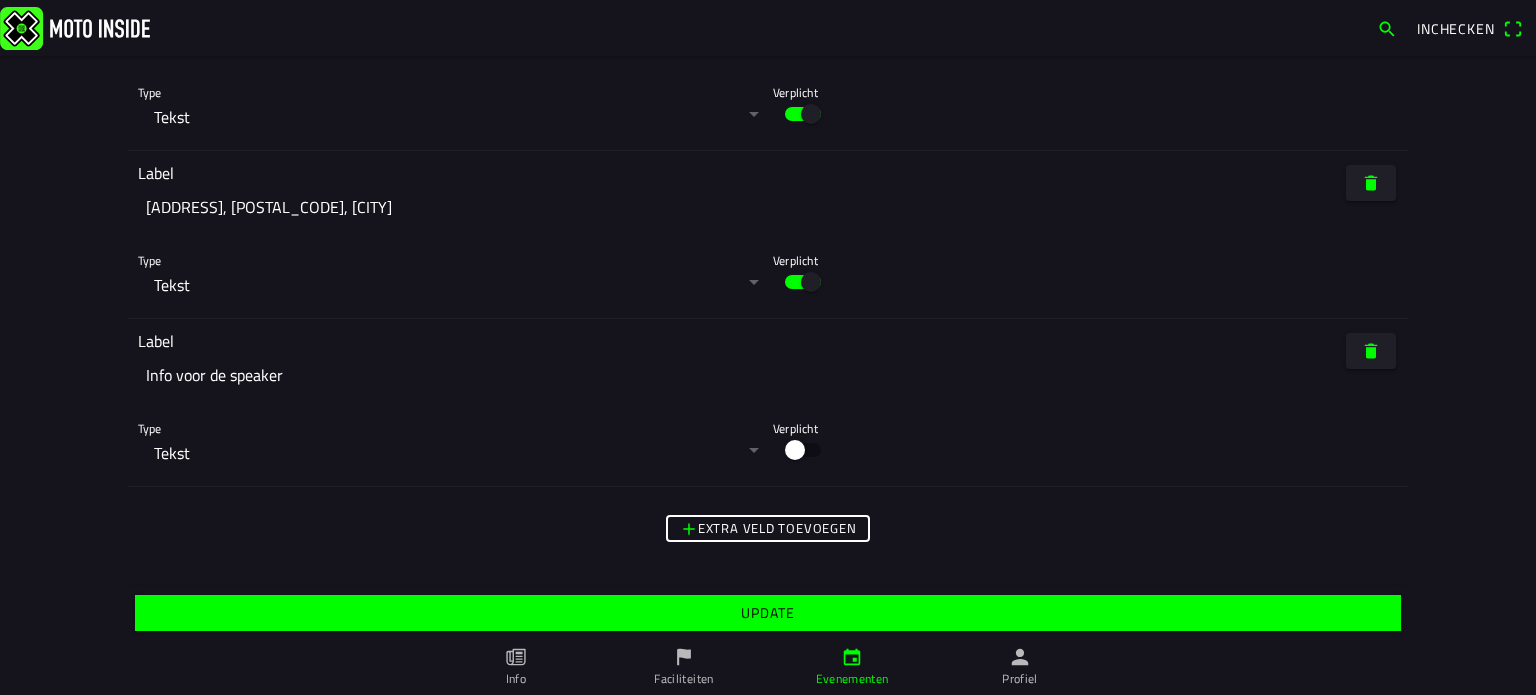 click 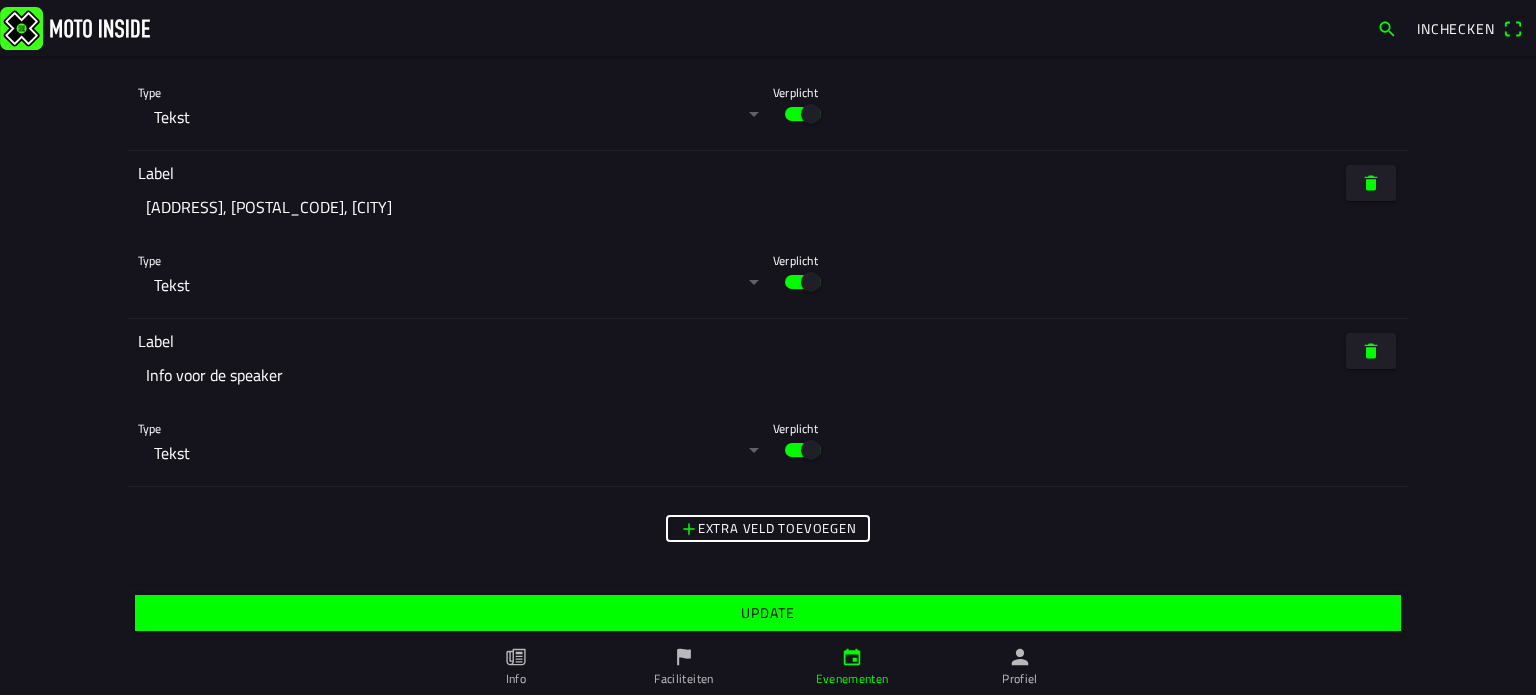 click 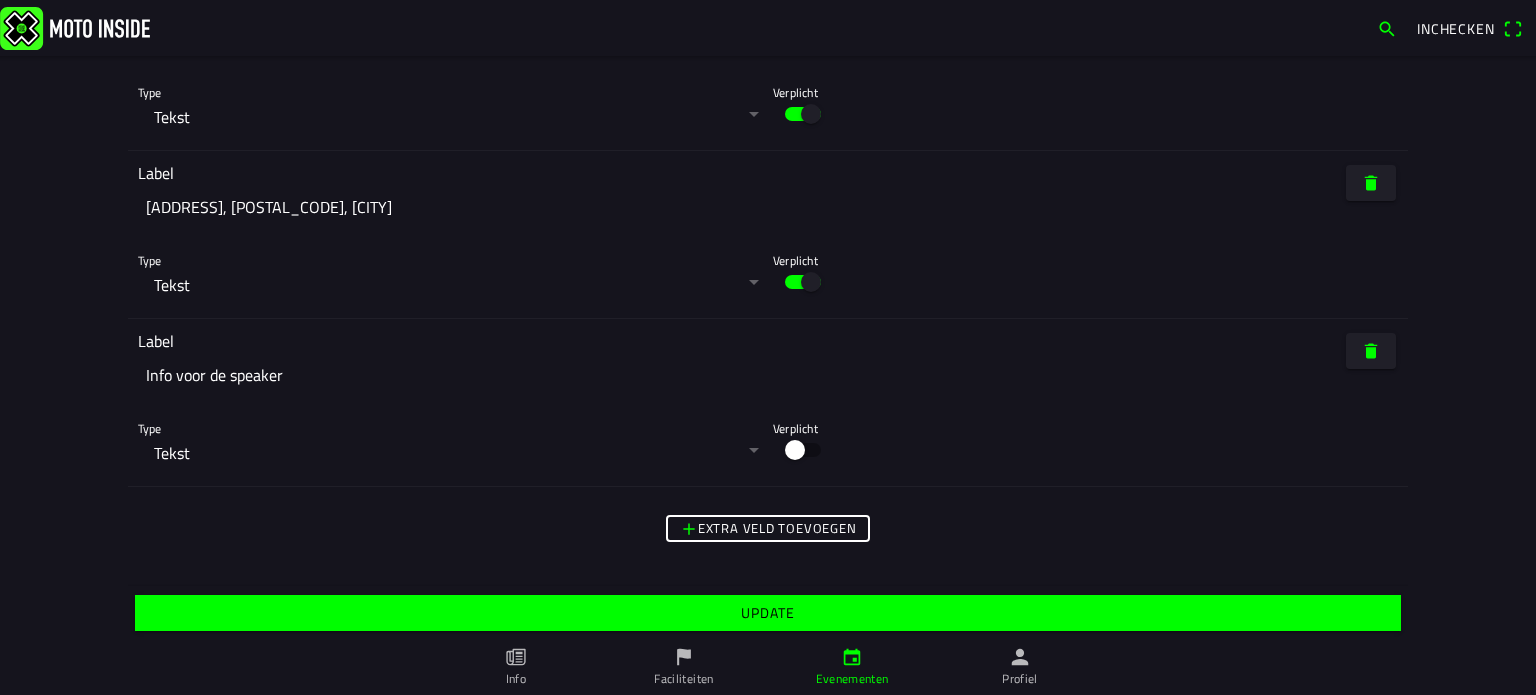 click on "Update" 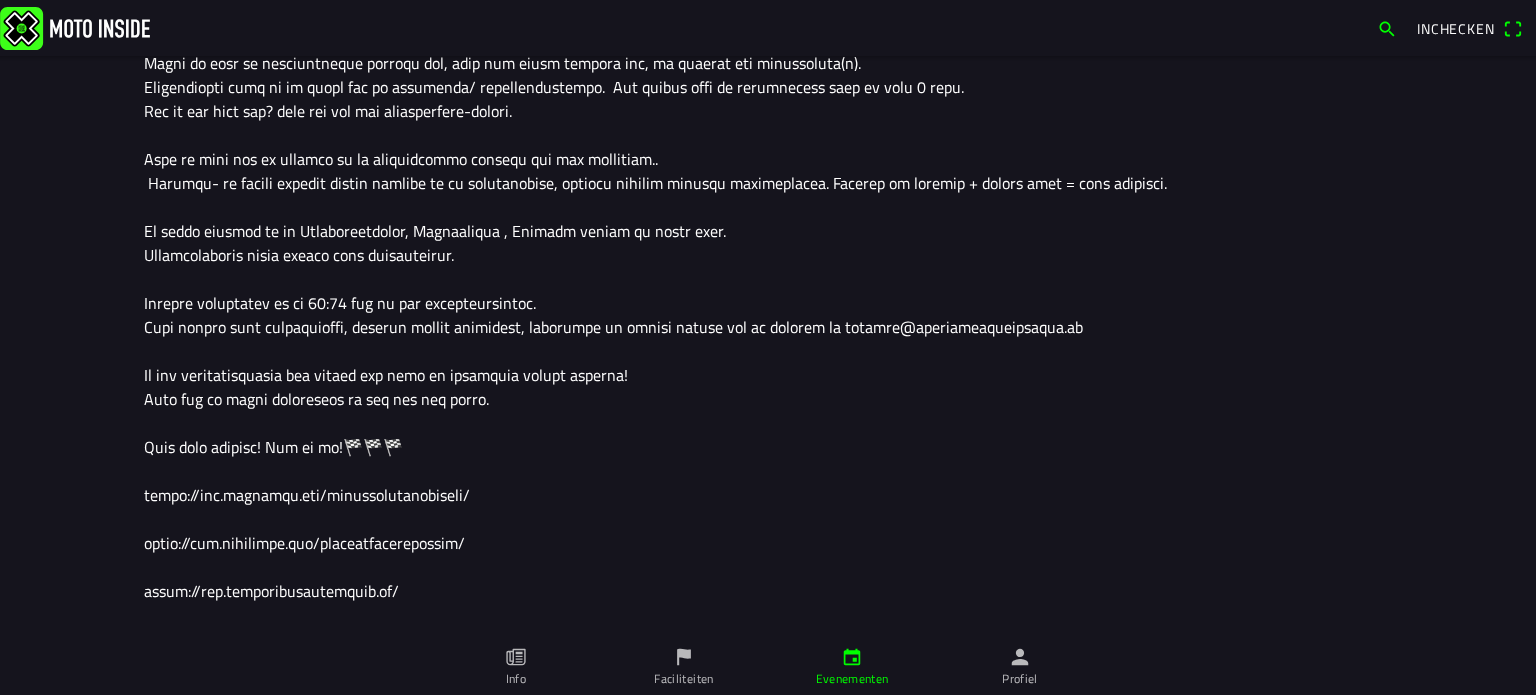 scroll, scrollTop: 876, scrollLeft: 0, axis: vertical 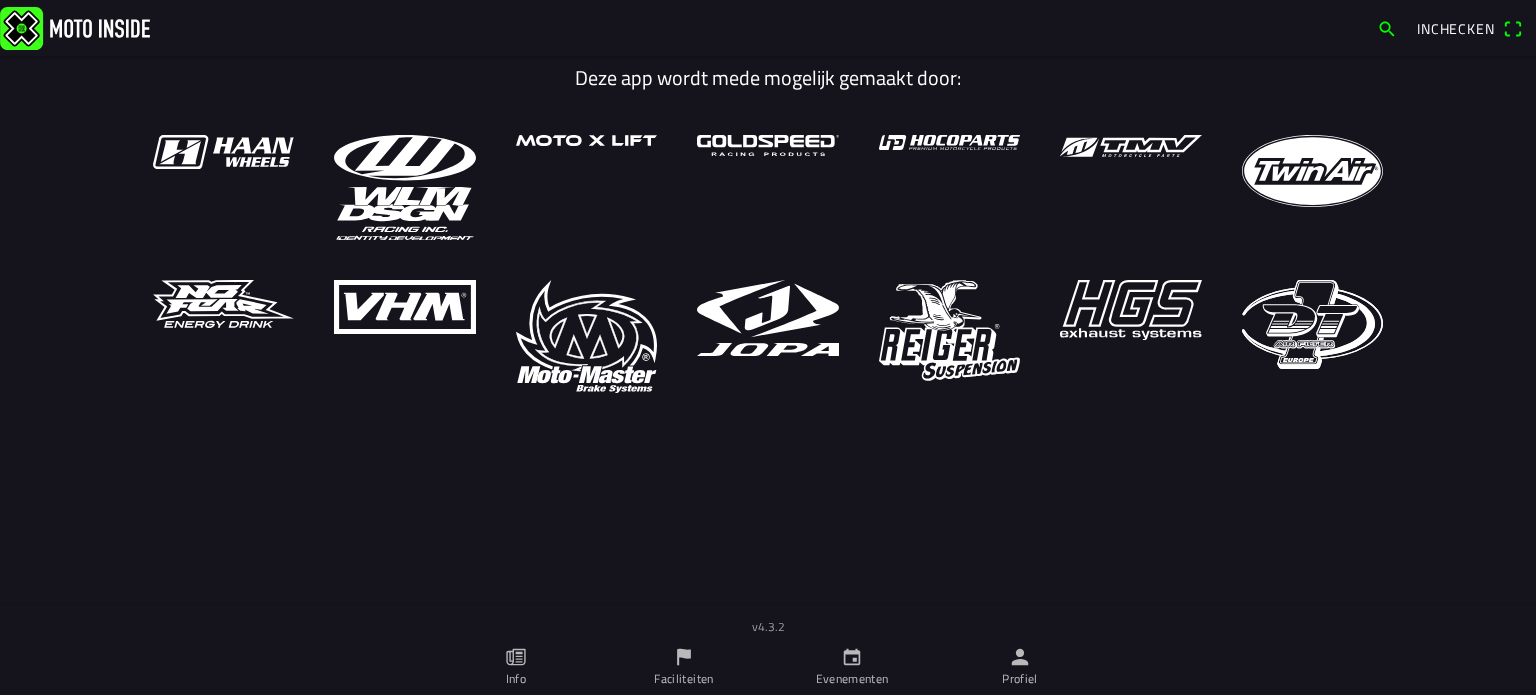 click on "Evenementen" at bounding box center (852, 667) 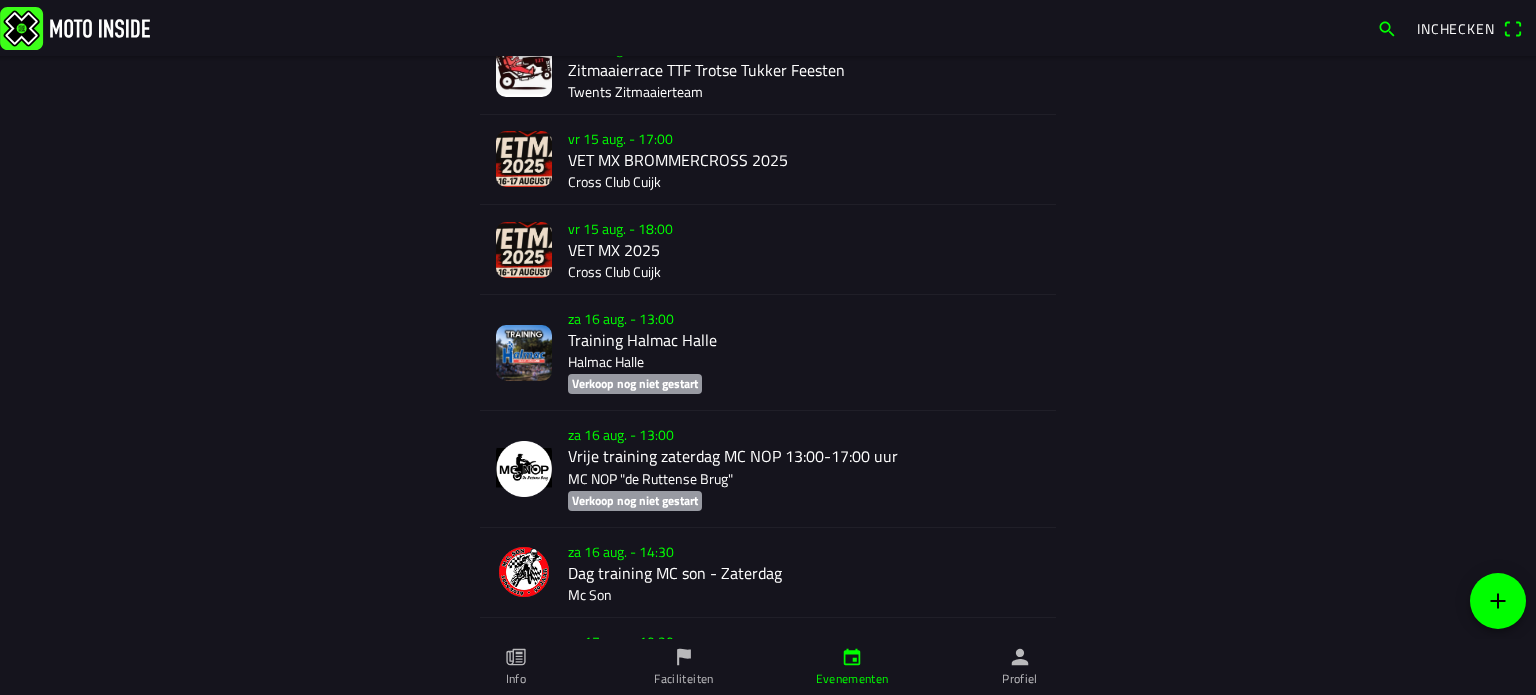 scroll, scrollTop: 2832, scrollLeft: 0, axis: vertical 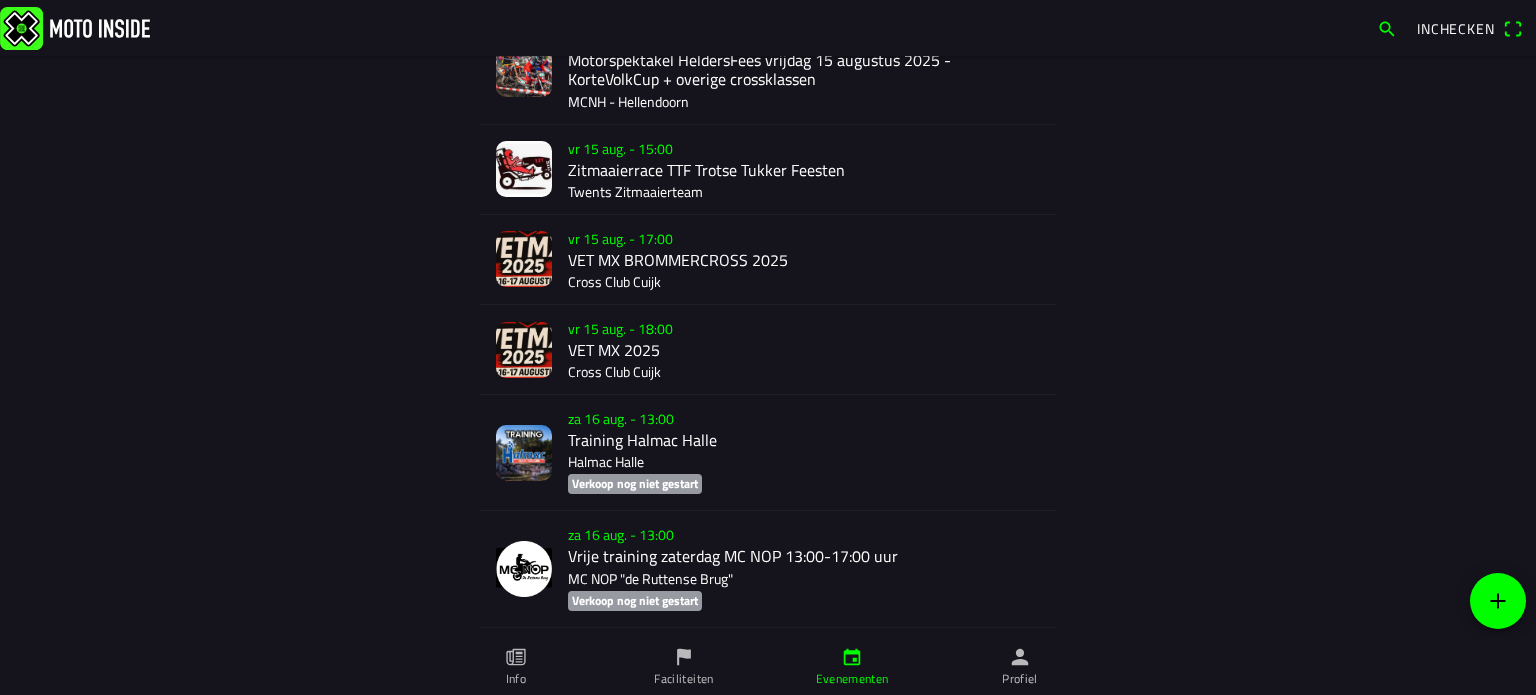 click on "[DATE] [TIME] [EVENT]" 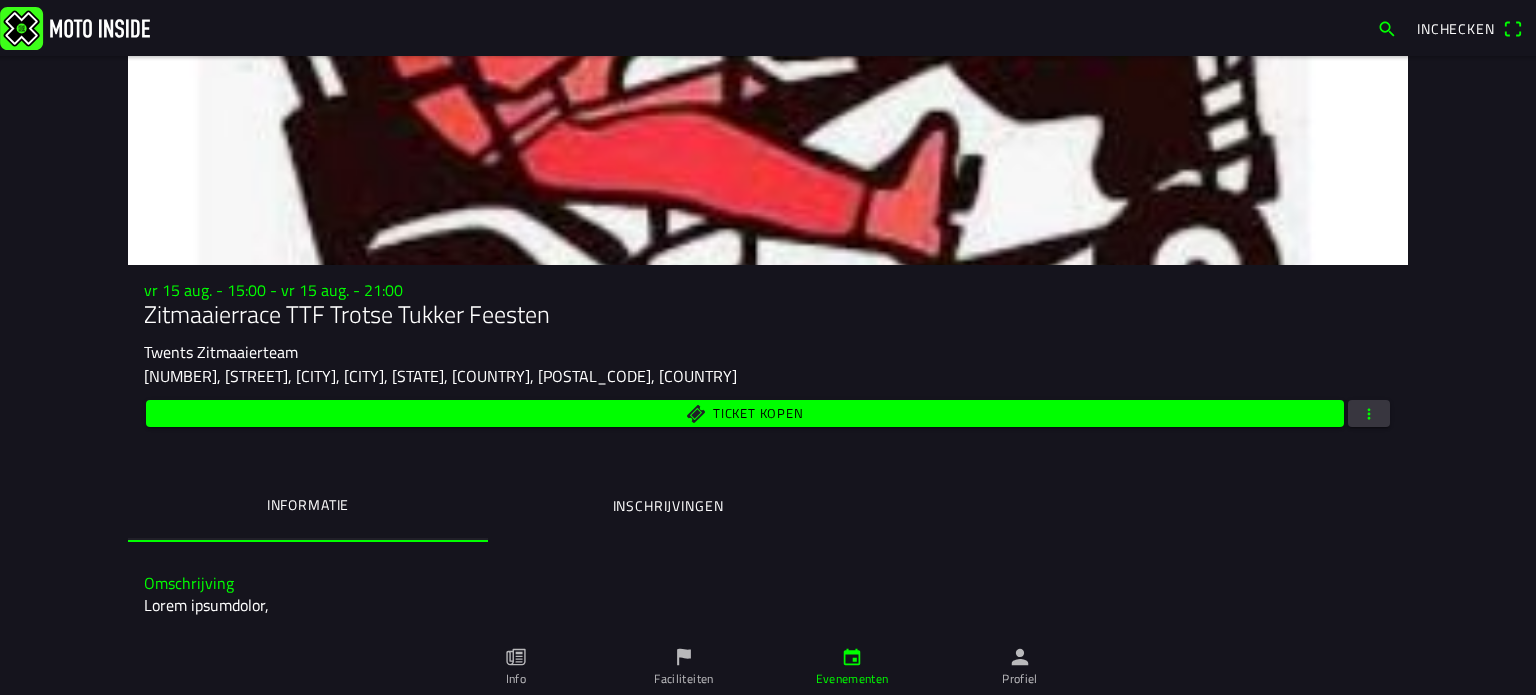 click on "Ticket kopen" at bounding box center (758, 414) 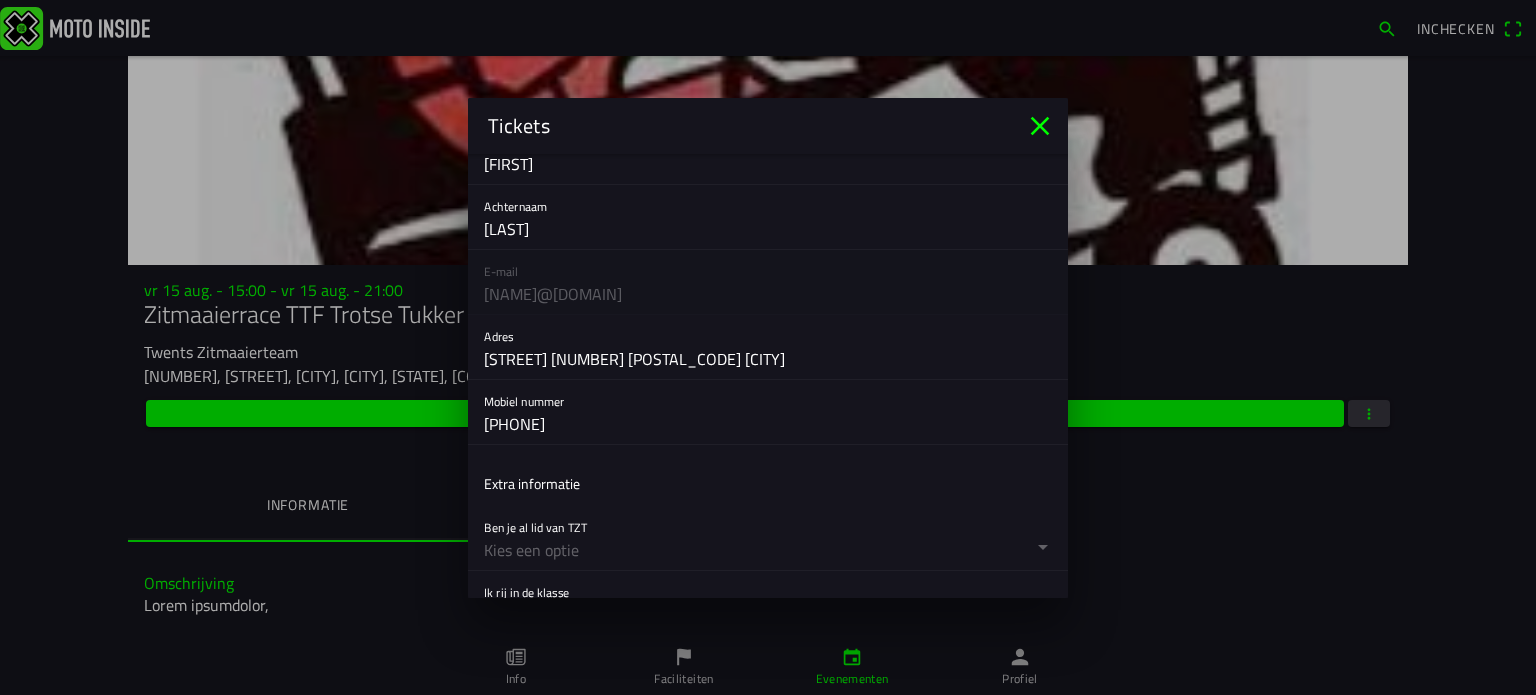 scroll, scrollTop: 0, scrollLeft: 0, axis: both 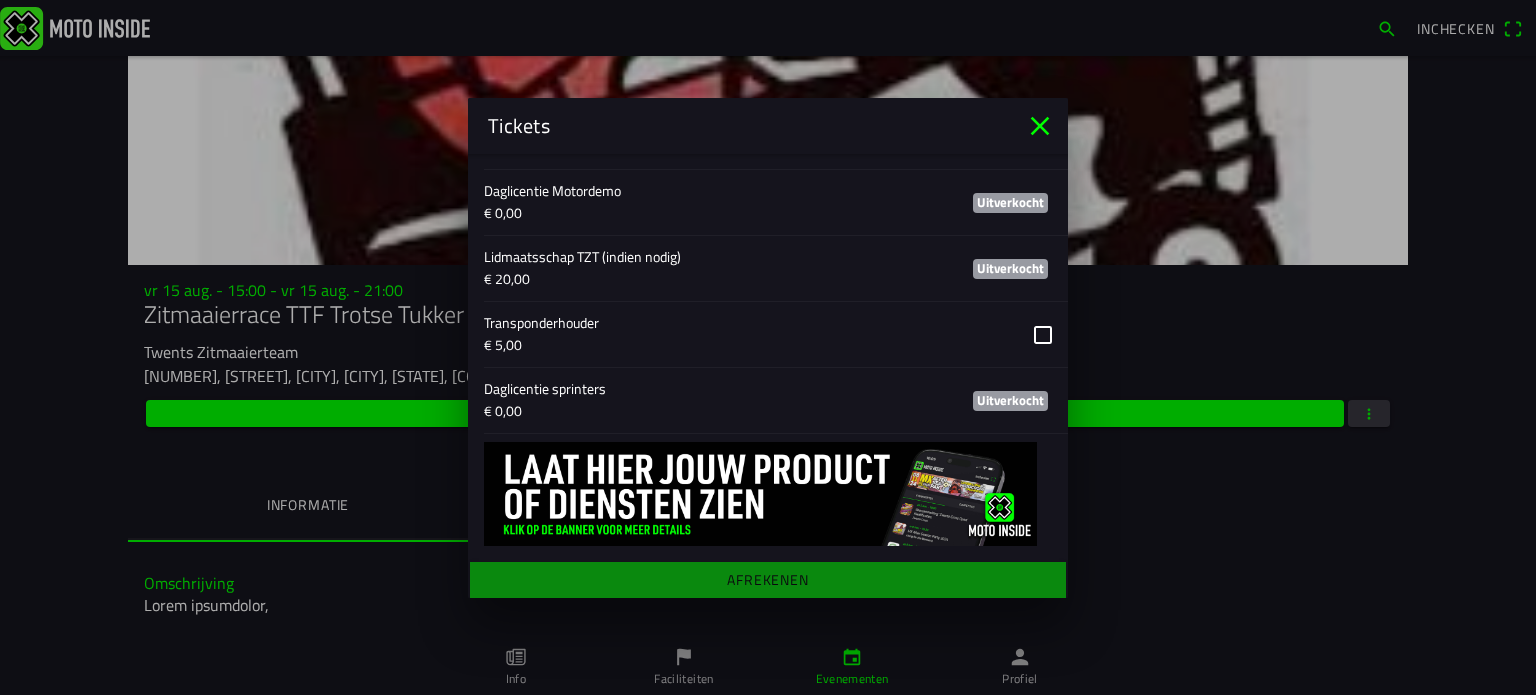 click 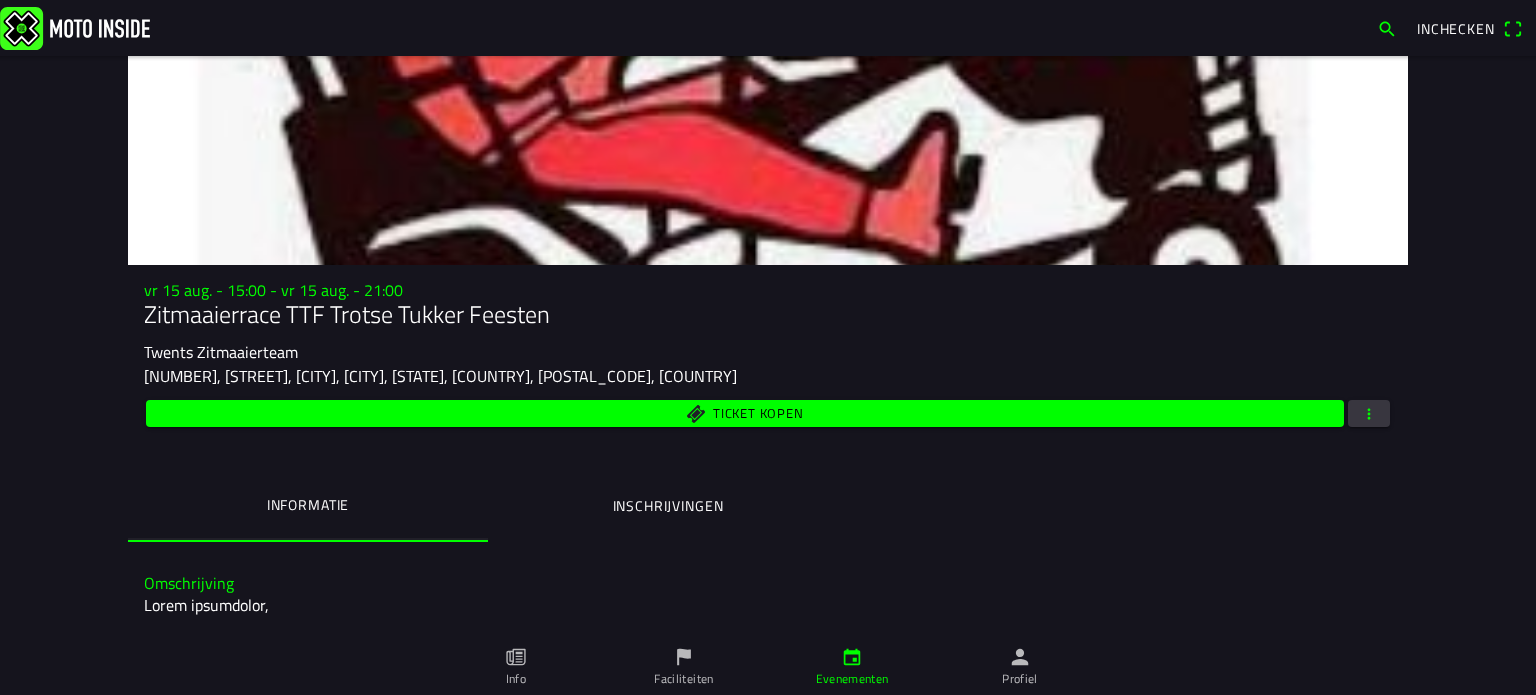 scroll, scrollTop: 400, scrollLeft: 0, axis: vertical 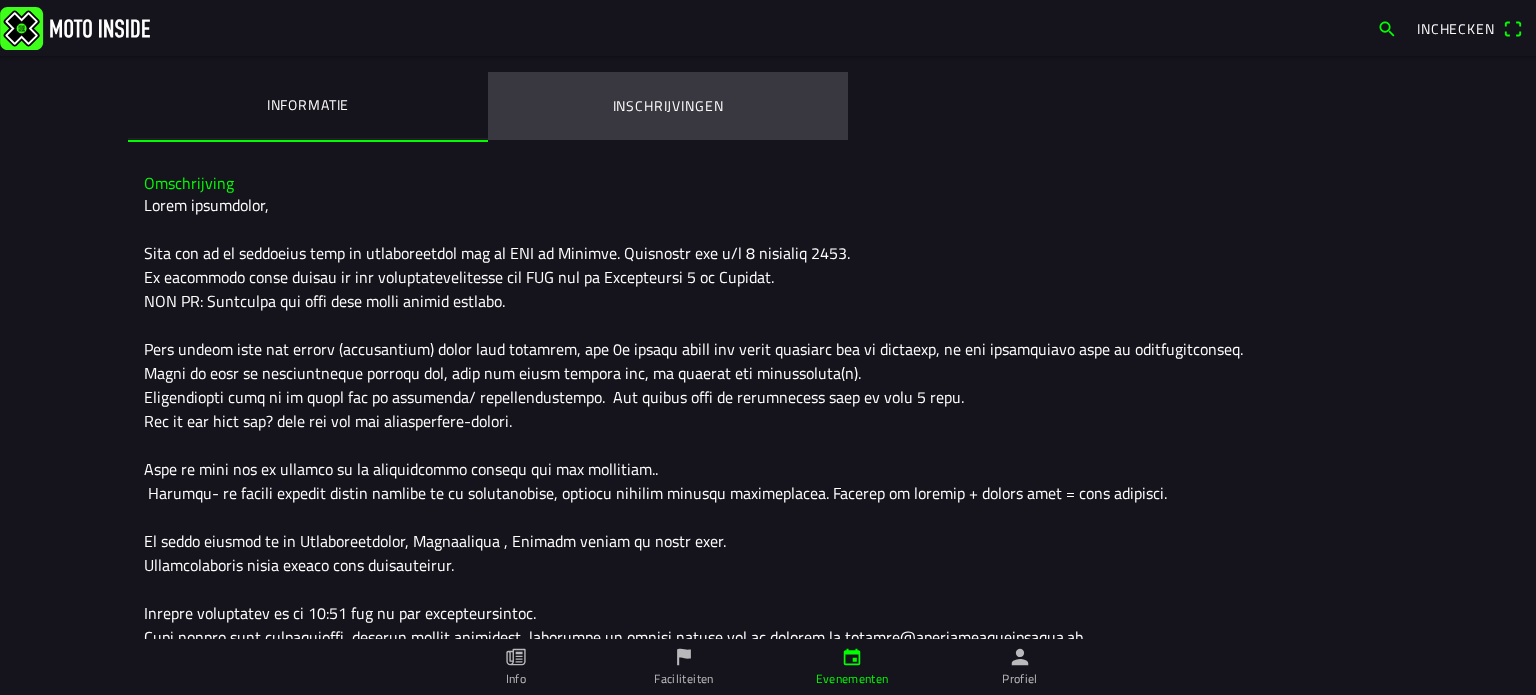 click on "Inschrijvingen" at bounding box center (668, 106) 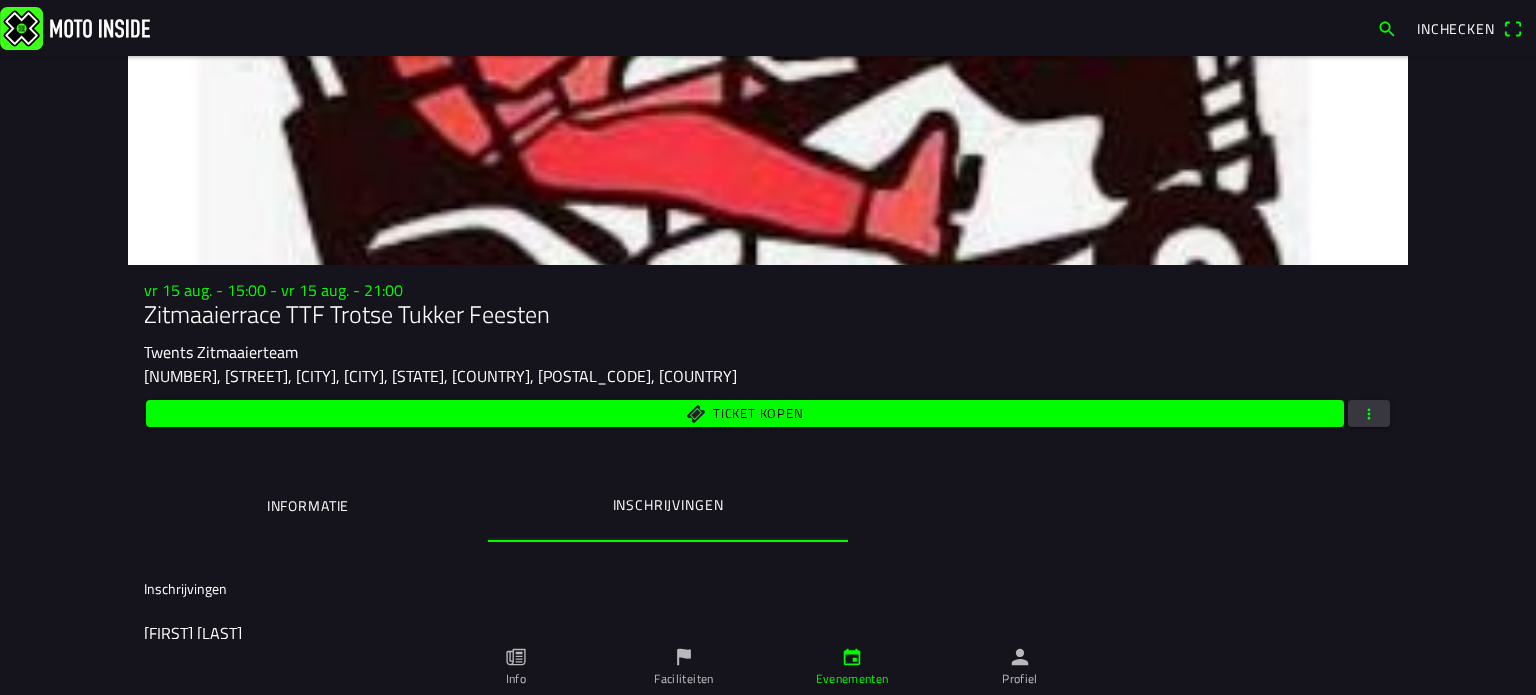 click at bounding box center (1369, 413) 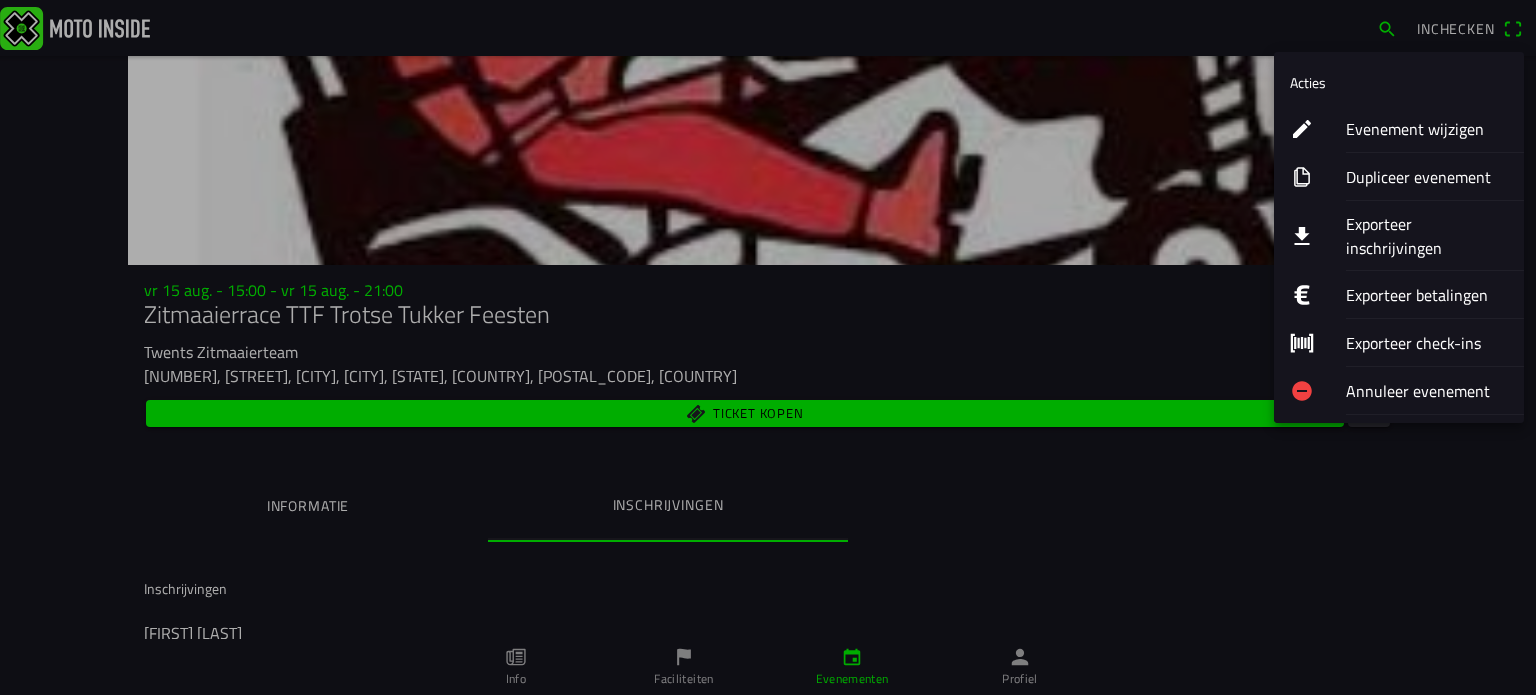 drag, startPoint x: 1408, startPoint y: 121, endPoint x: 764, endPoint y: 343, distance: 681.1901 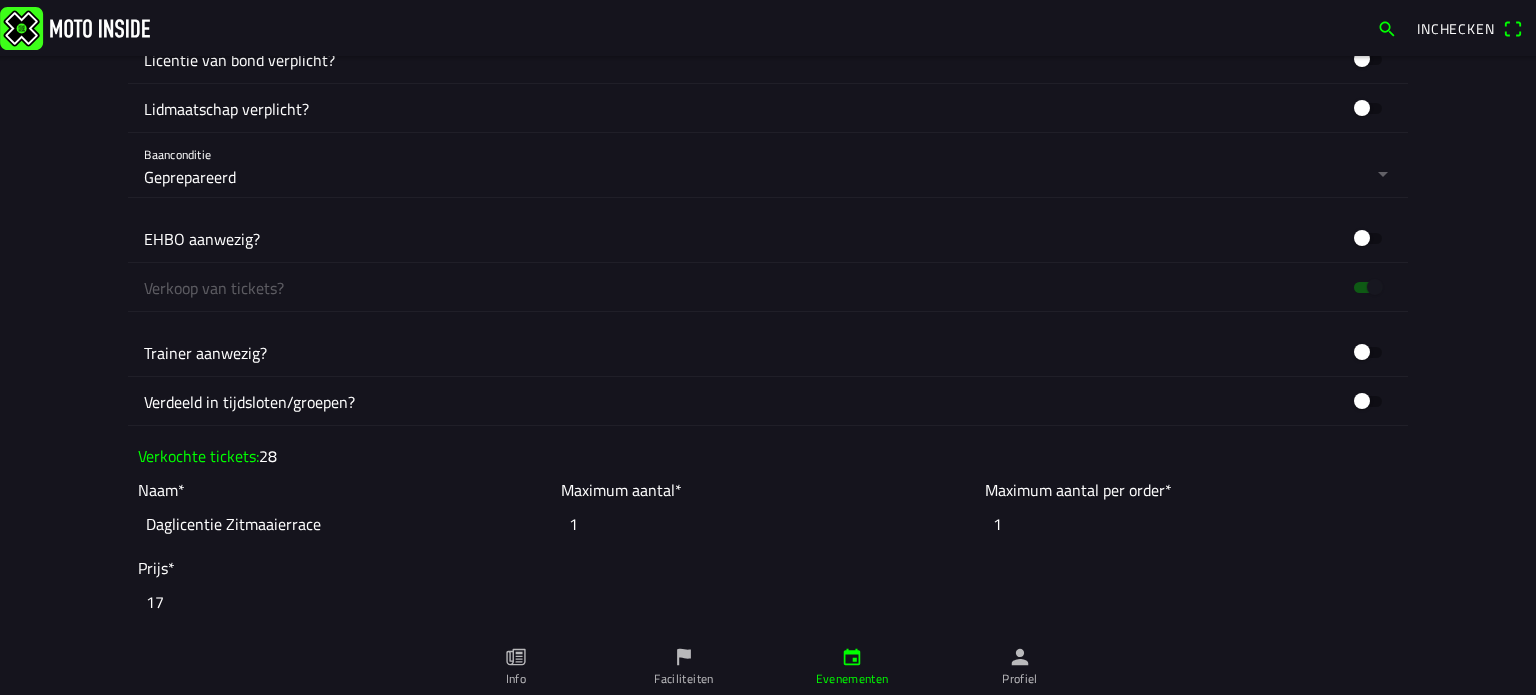 scroll, scrollTop: 1700, scrollLeft: 0, axis: vertical 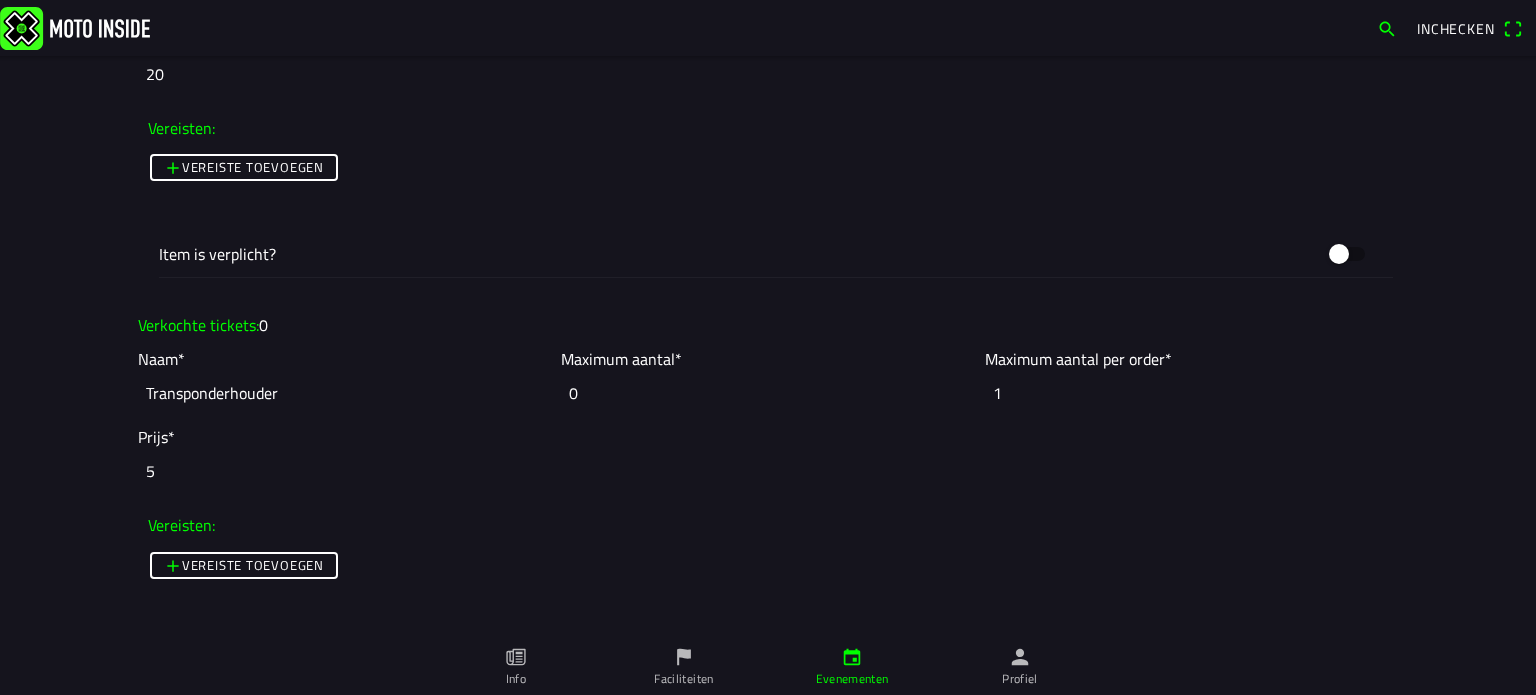 click on "0" 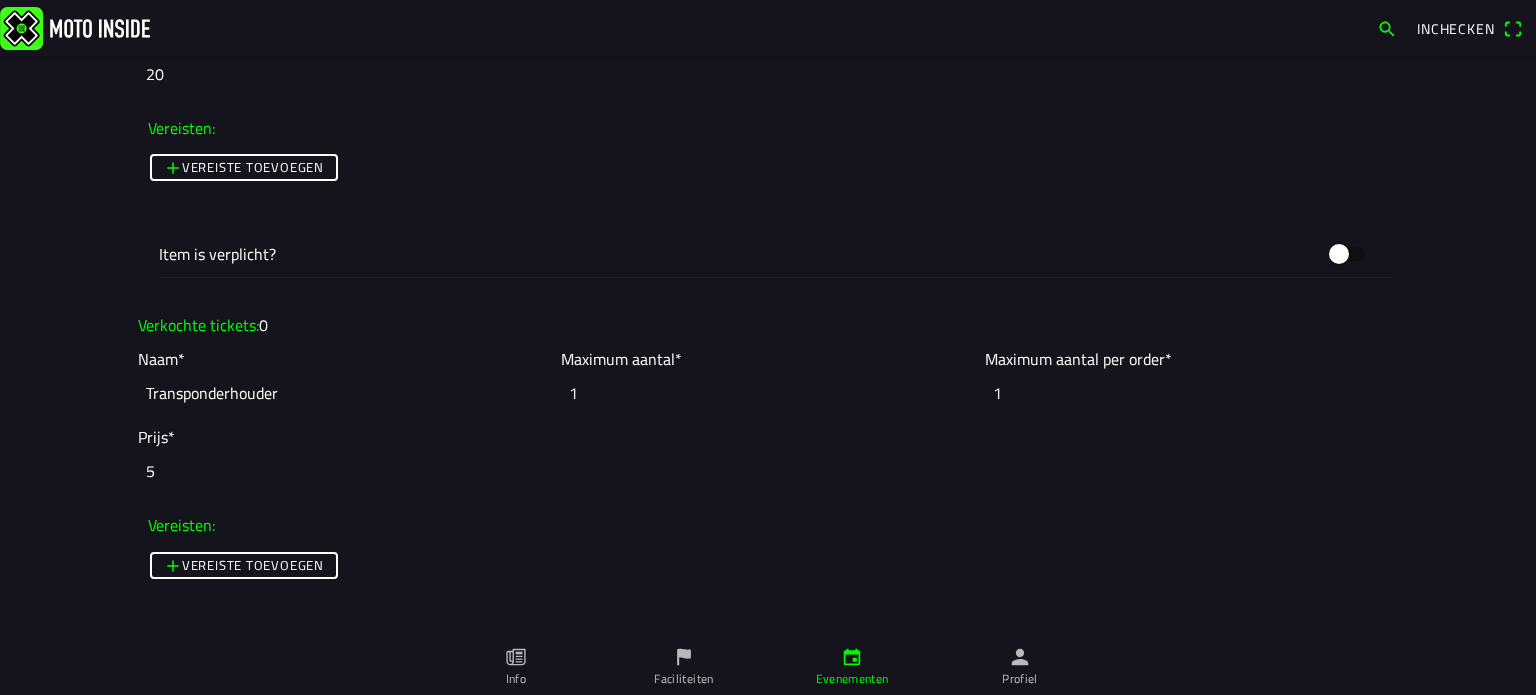 type on "1" 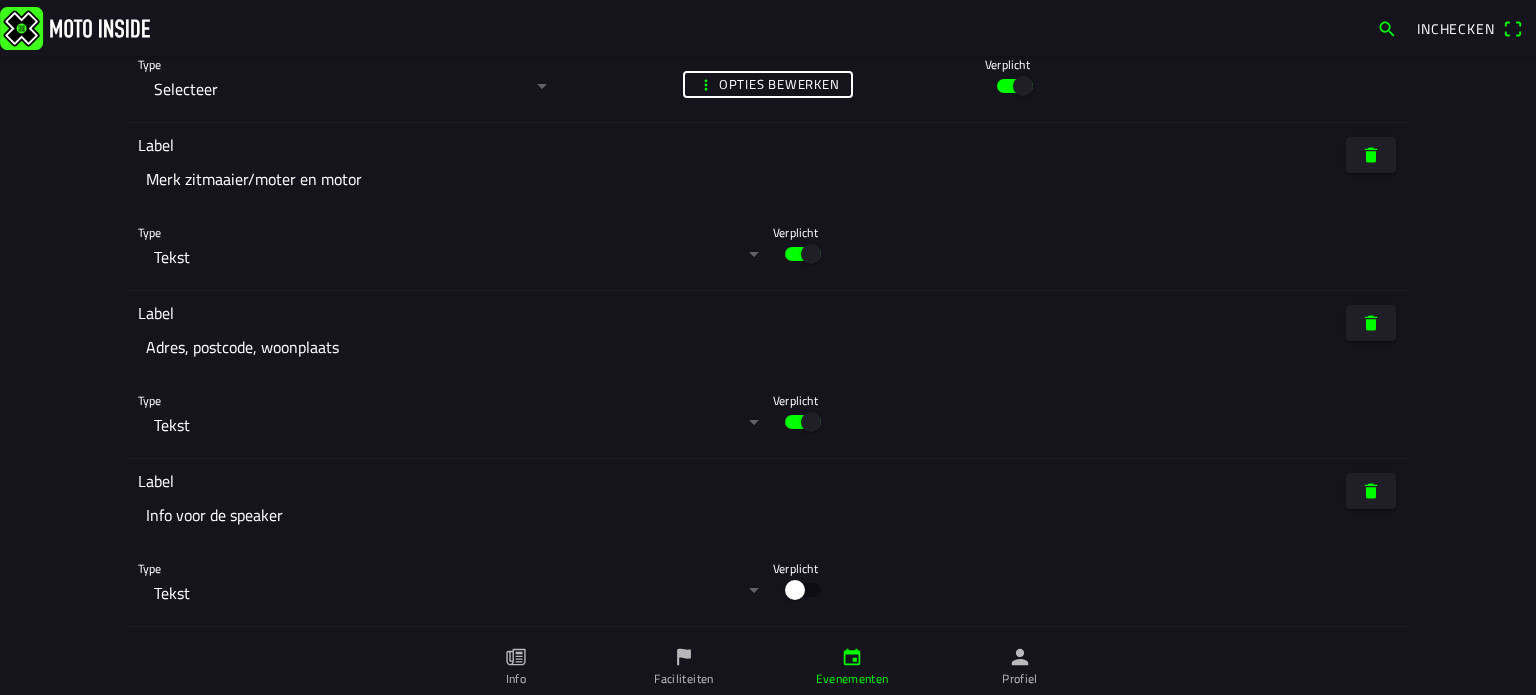 scroll, scrollTop: 7679, scrollLeft: 0, axis: vertical 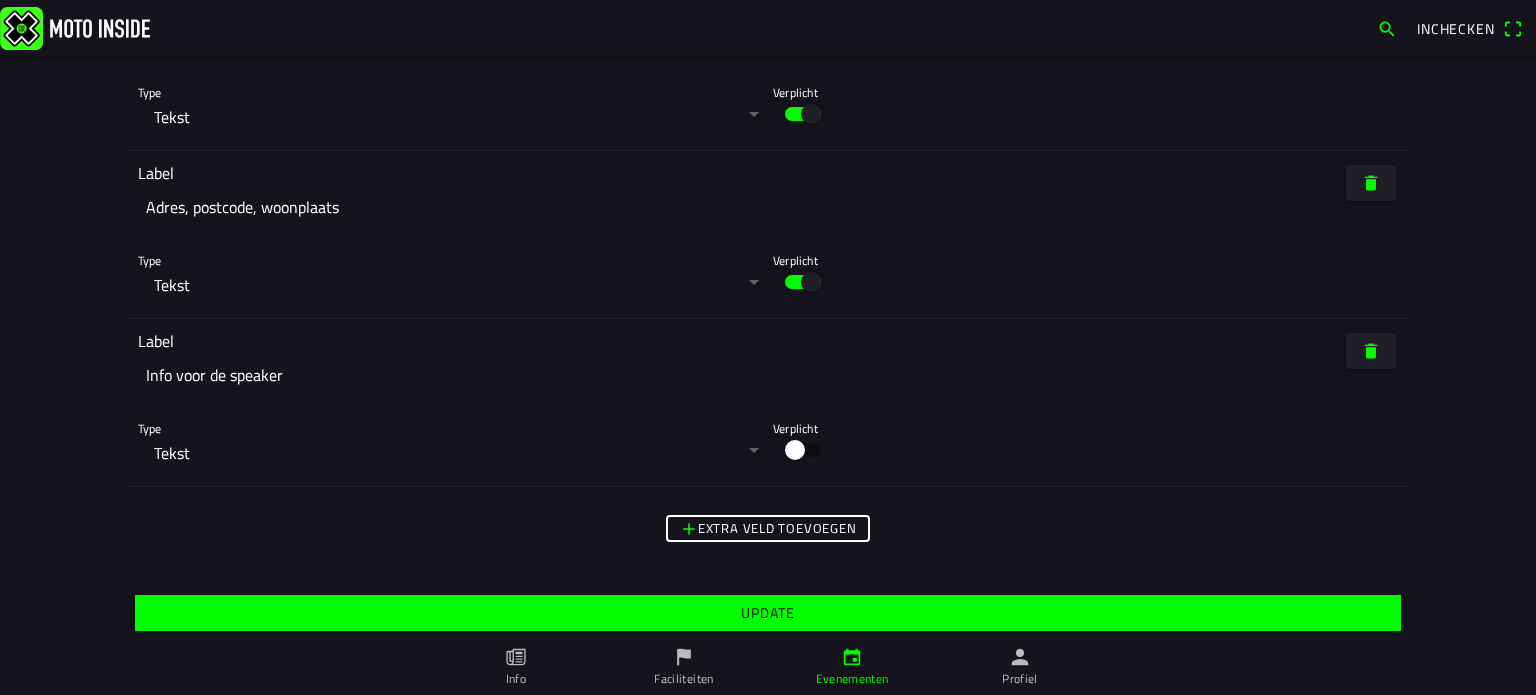 click on "Update" 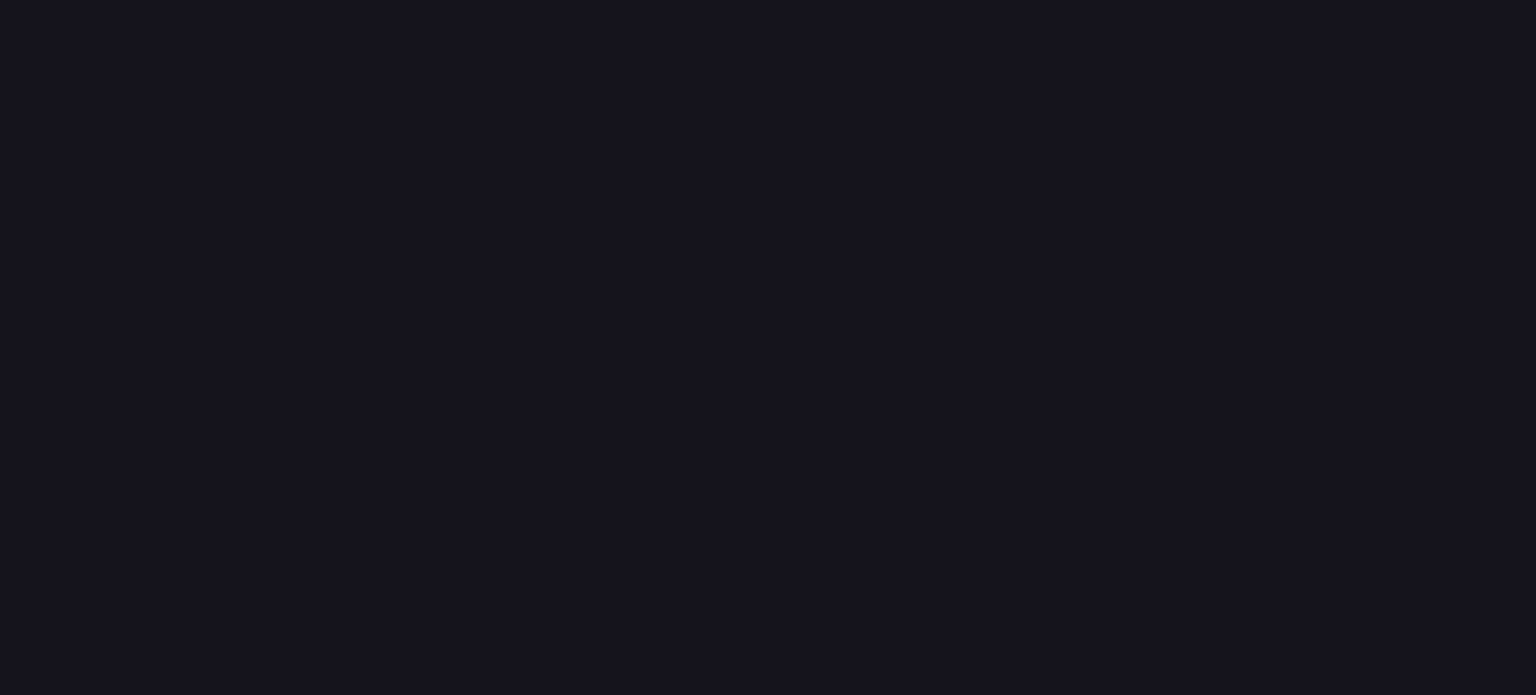 scroll, scrollTop: 0, scrollLeft: 0, axis: both 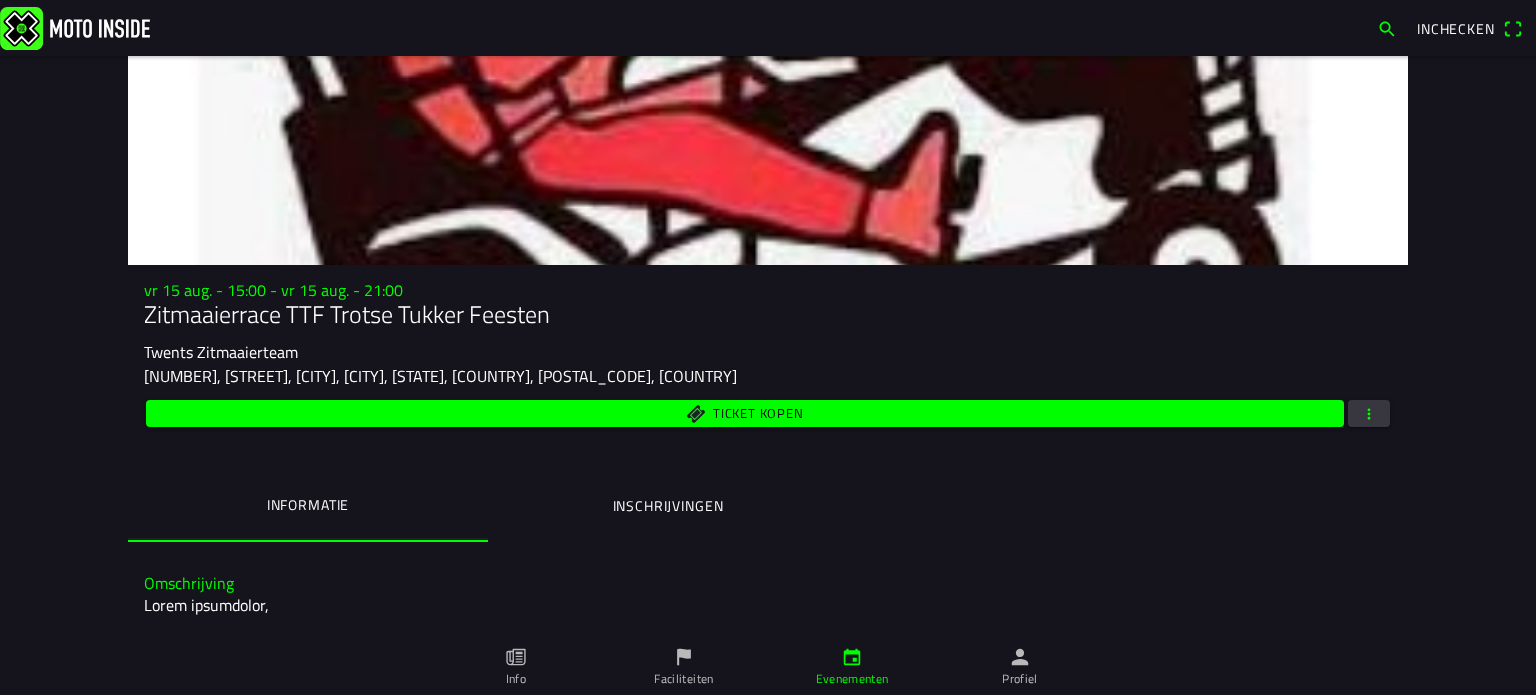 click on "Evenementen" at bounding box center (852, 667) 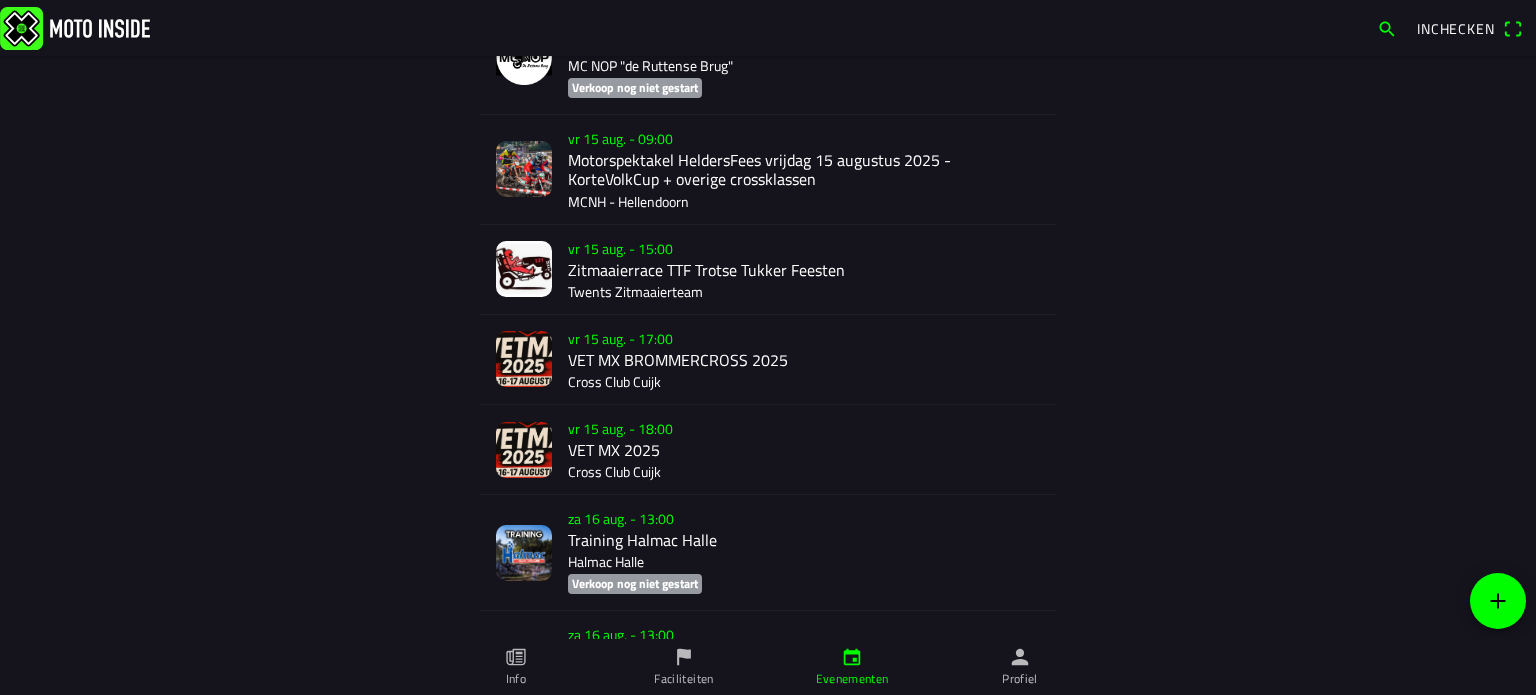 scroll, scrollTop: 2832, scrollLeft: 0, axis: vertical 